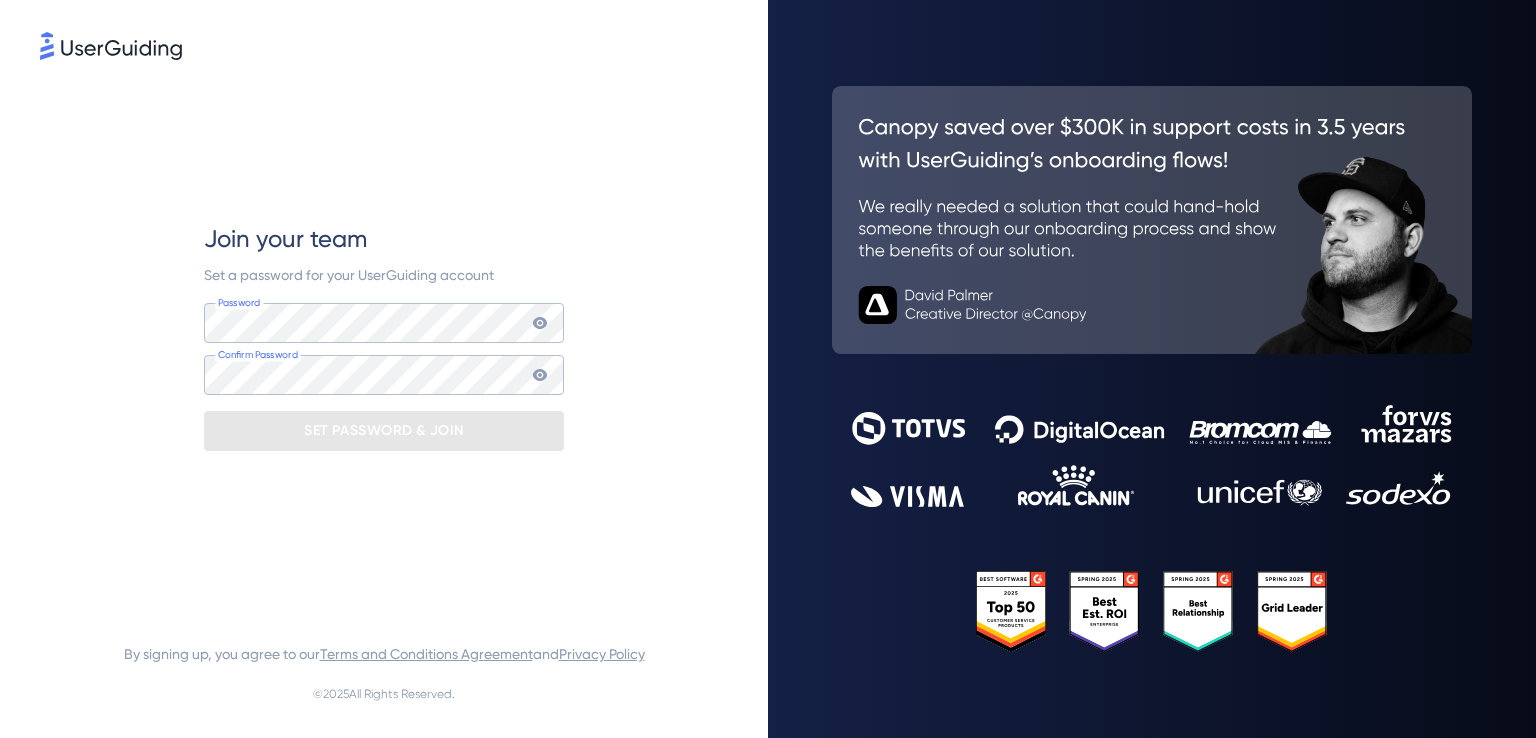 scroll, scrollTop: 0, scrollLeft: 0, axis: both 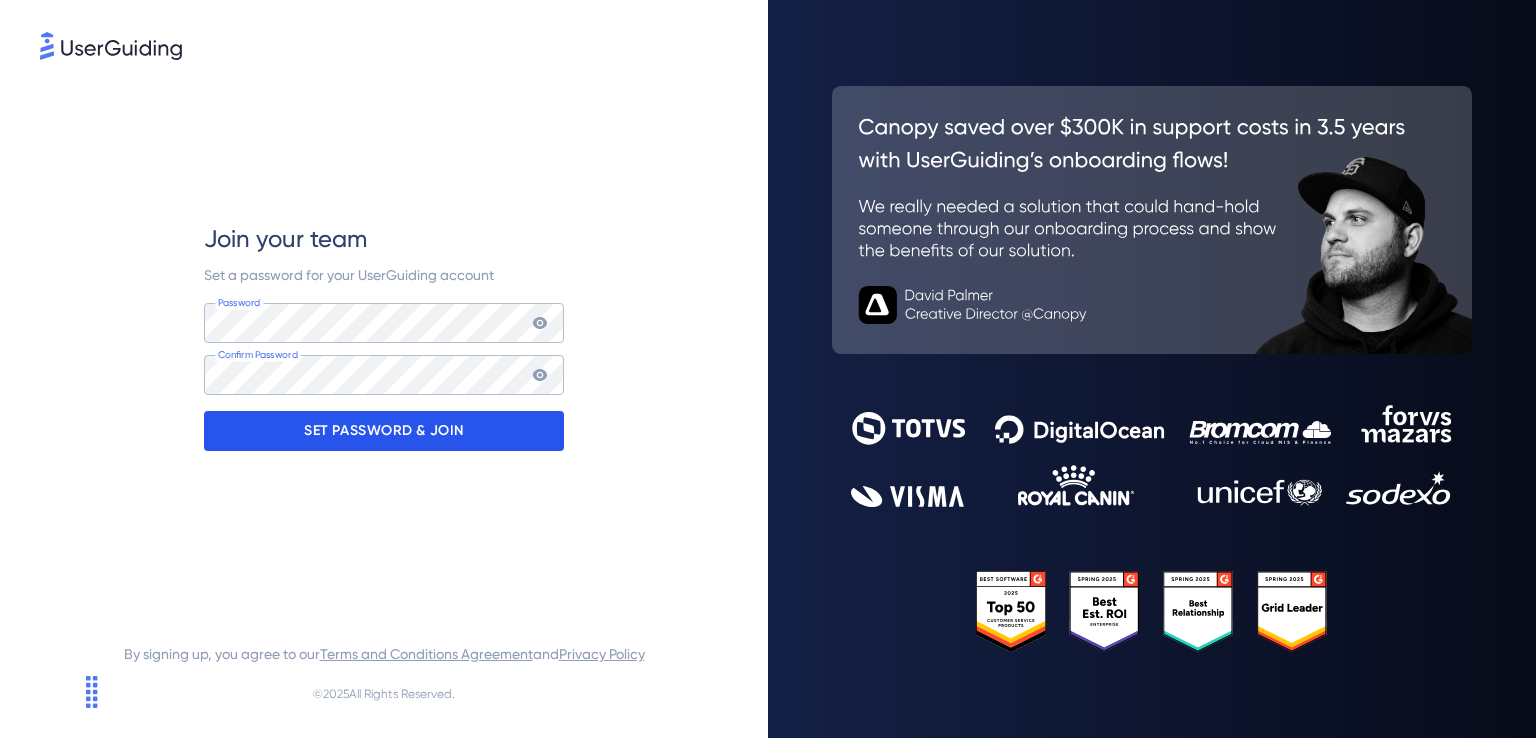 click on "SET PASSWORD & JOIN" at bounding box center (384, 431) 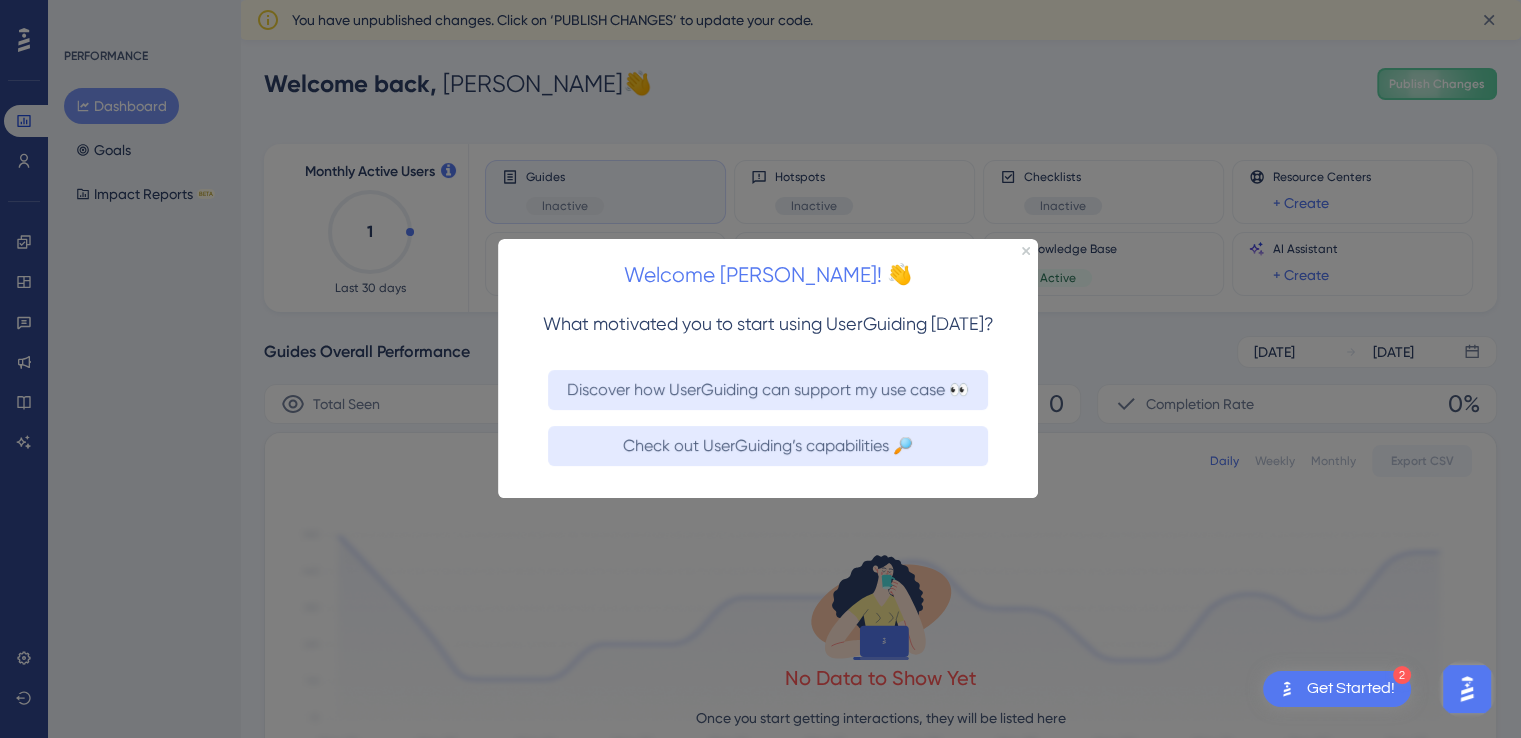 scroll, scrollTop: 0, scrollLeft: 0, axis: both 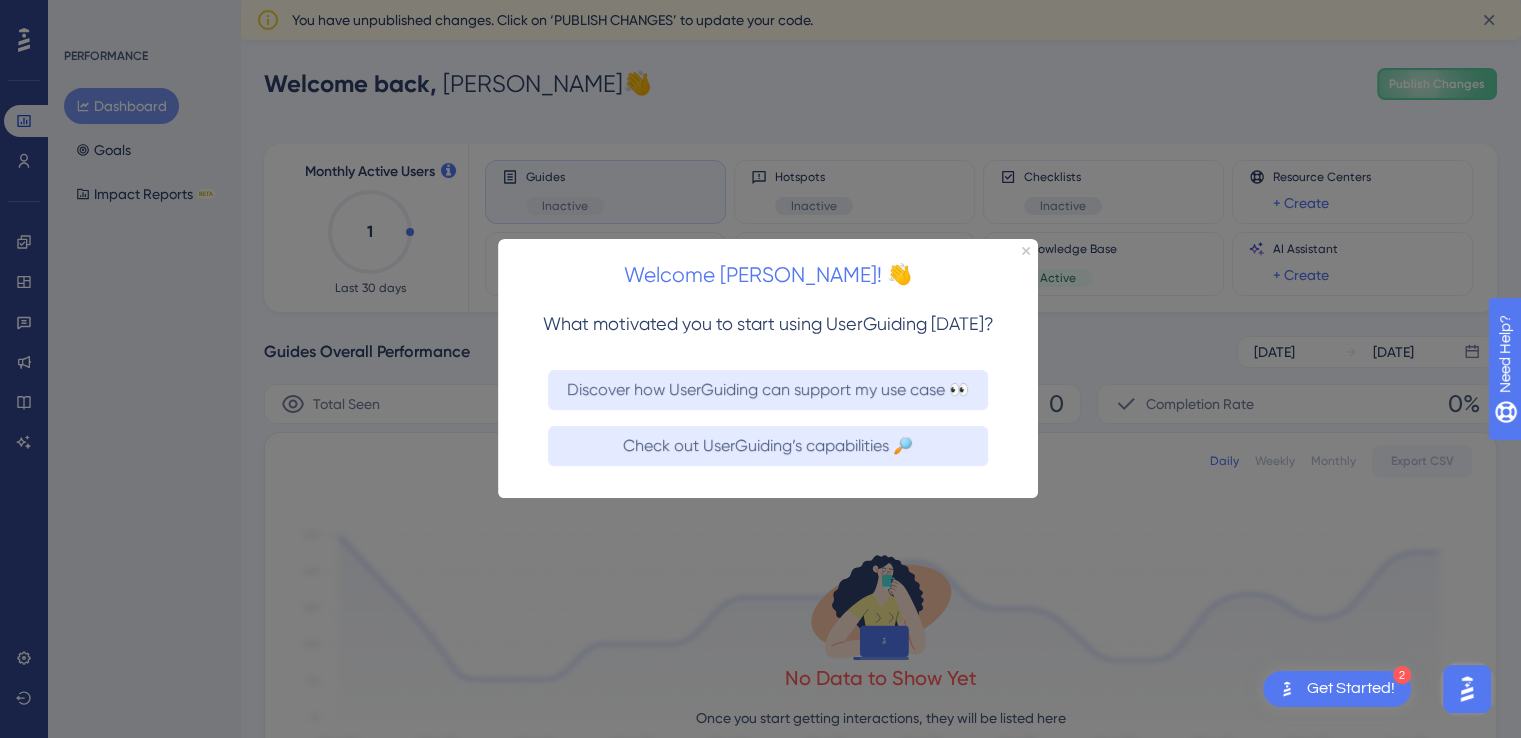 click at bounding box center (760, 369) 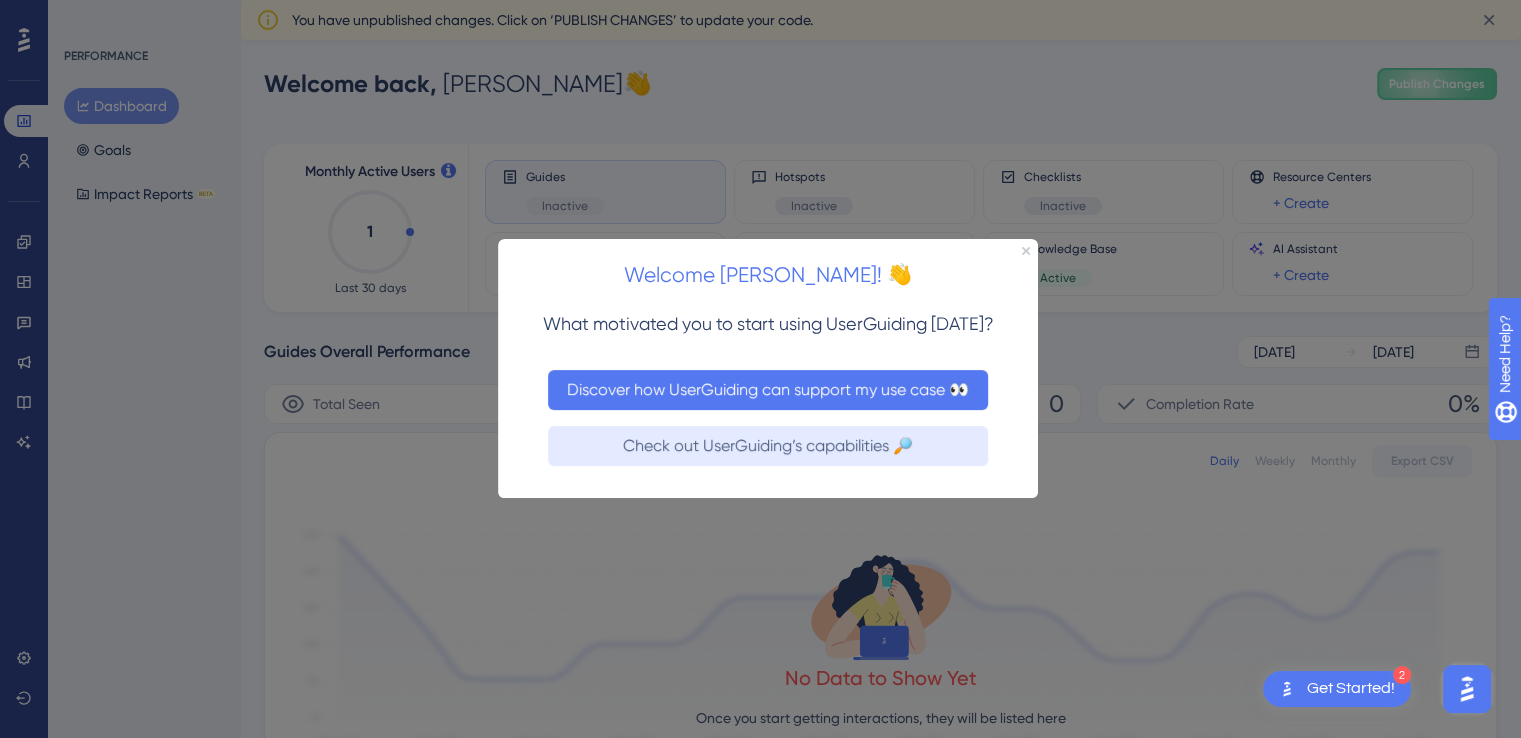 drag, startPoint x: 812, startPoint y: 388, endPoint x: 1307, endPoint y: 628, distance: 550.11365 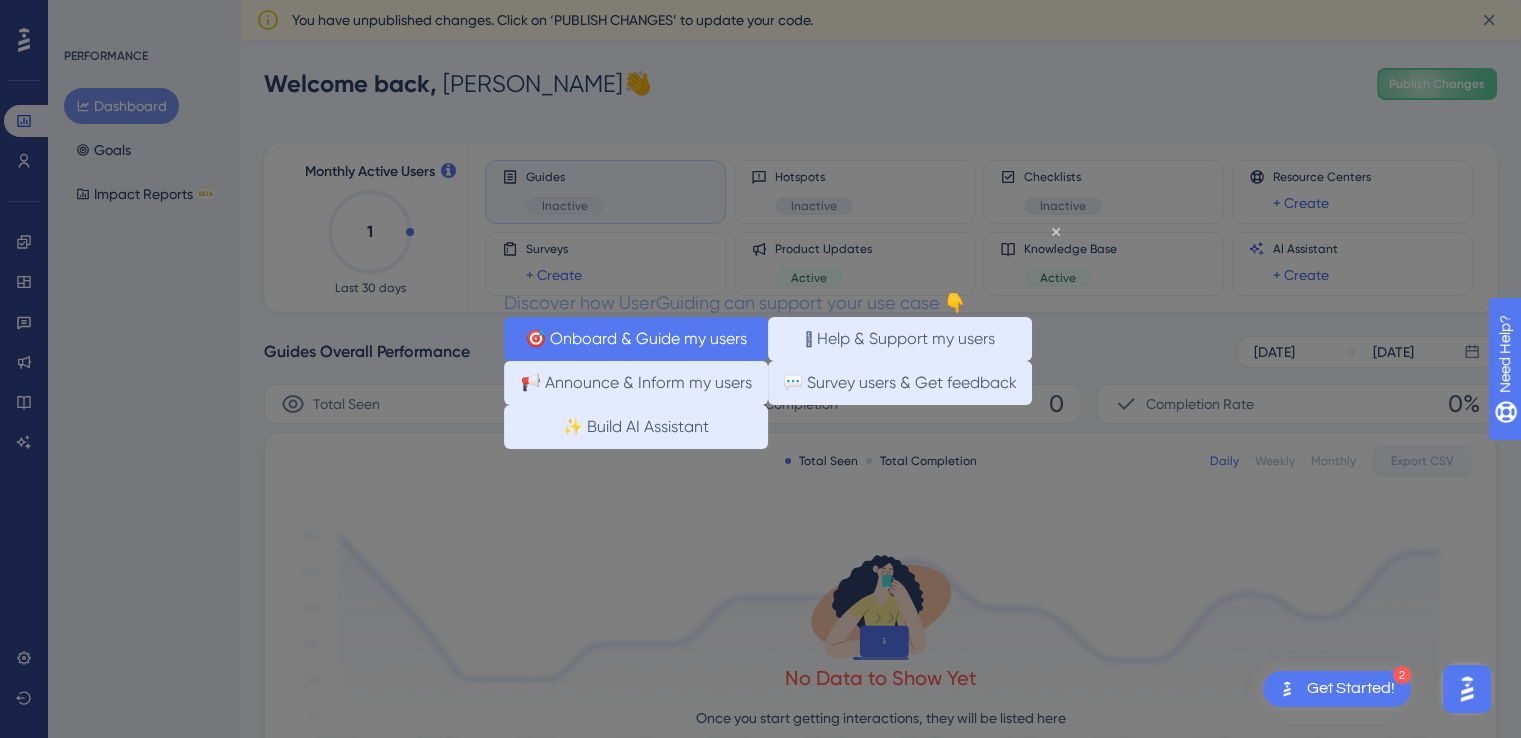 click on "🎯 Onboard & Guide my users" at bounding box center (636, 339) 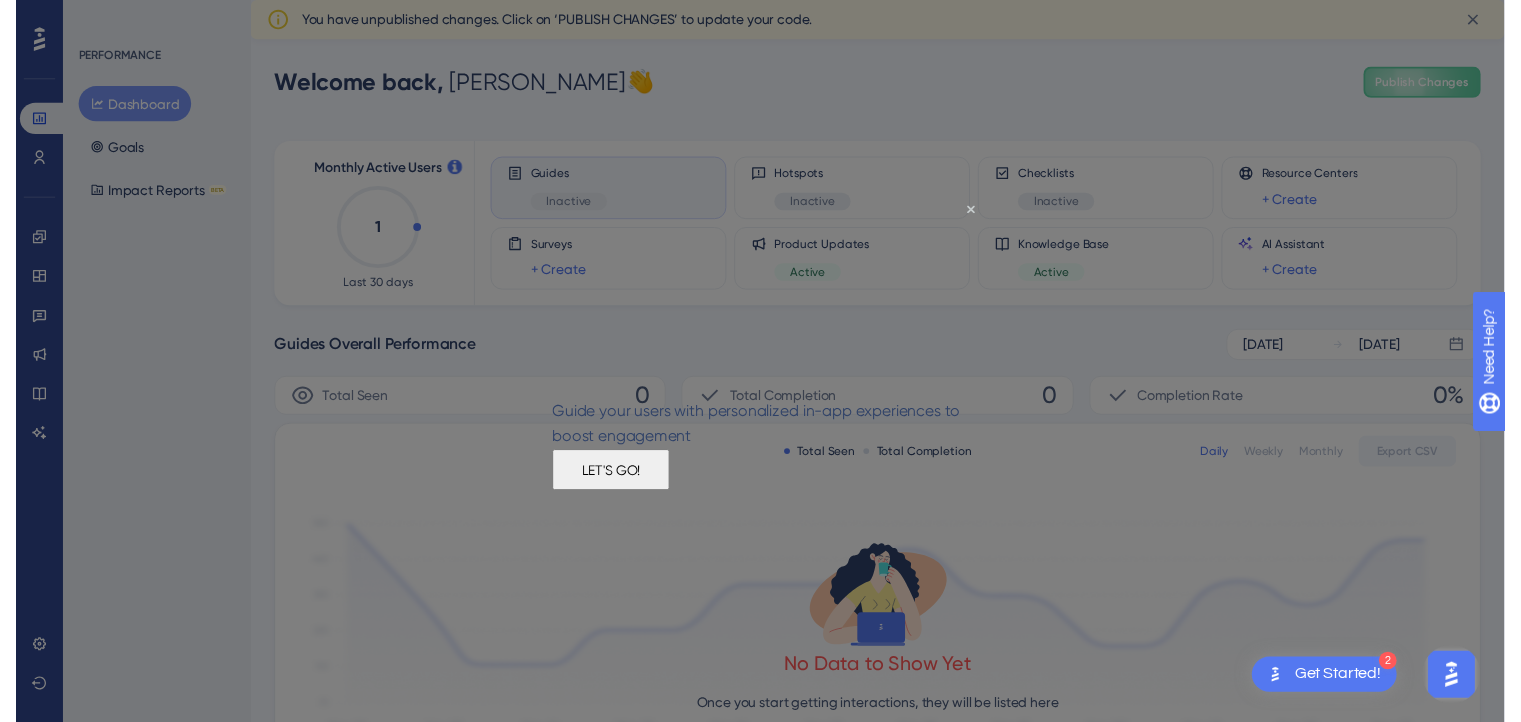 scroll, scrollTop: 0, scrollLeft: 0, axis: both 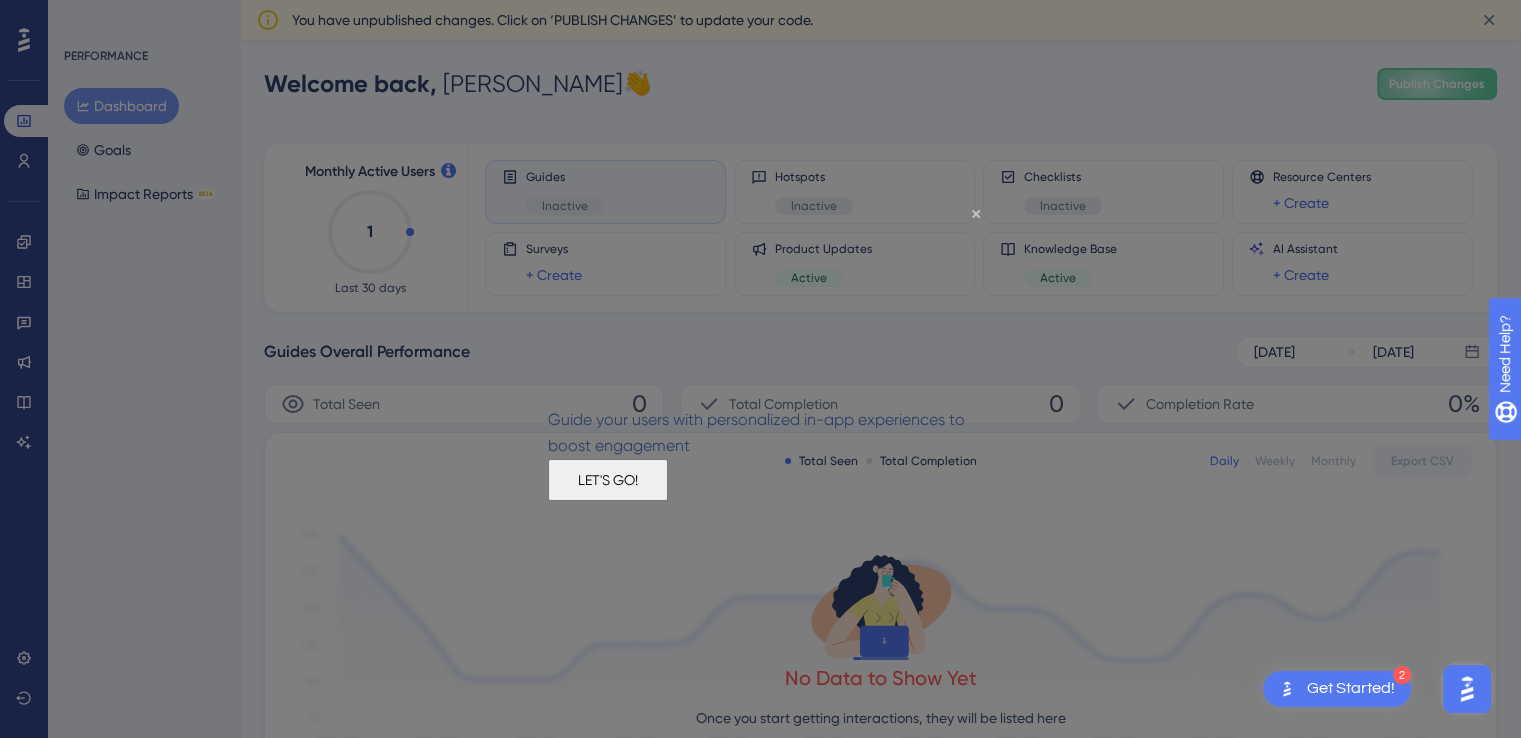 drag, startPoint x: 766, startPoint y: 500, endPoint x: 1253, endPoint y: 695, distance: 524.58936 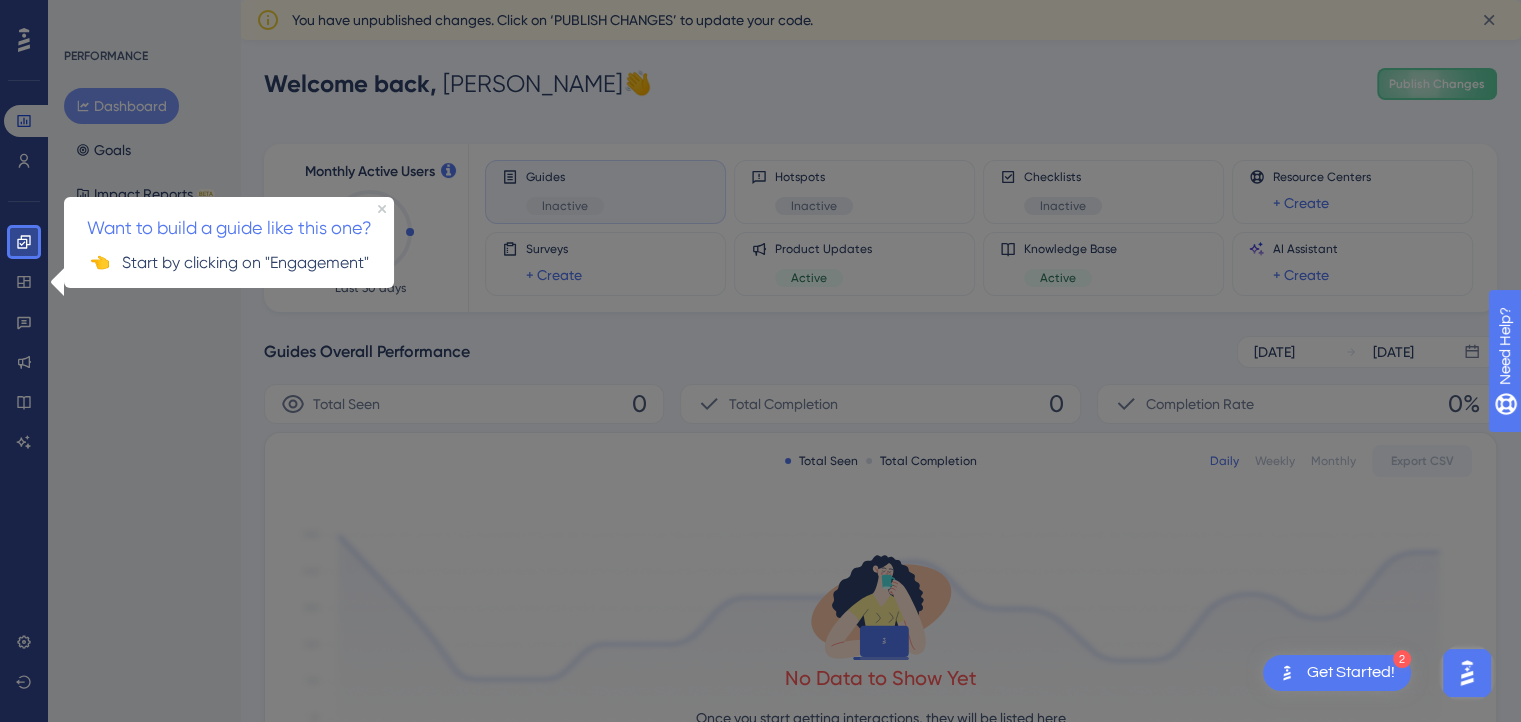 click at bounding box center [787, 595] 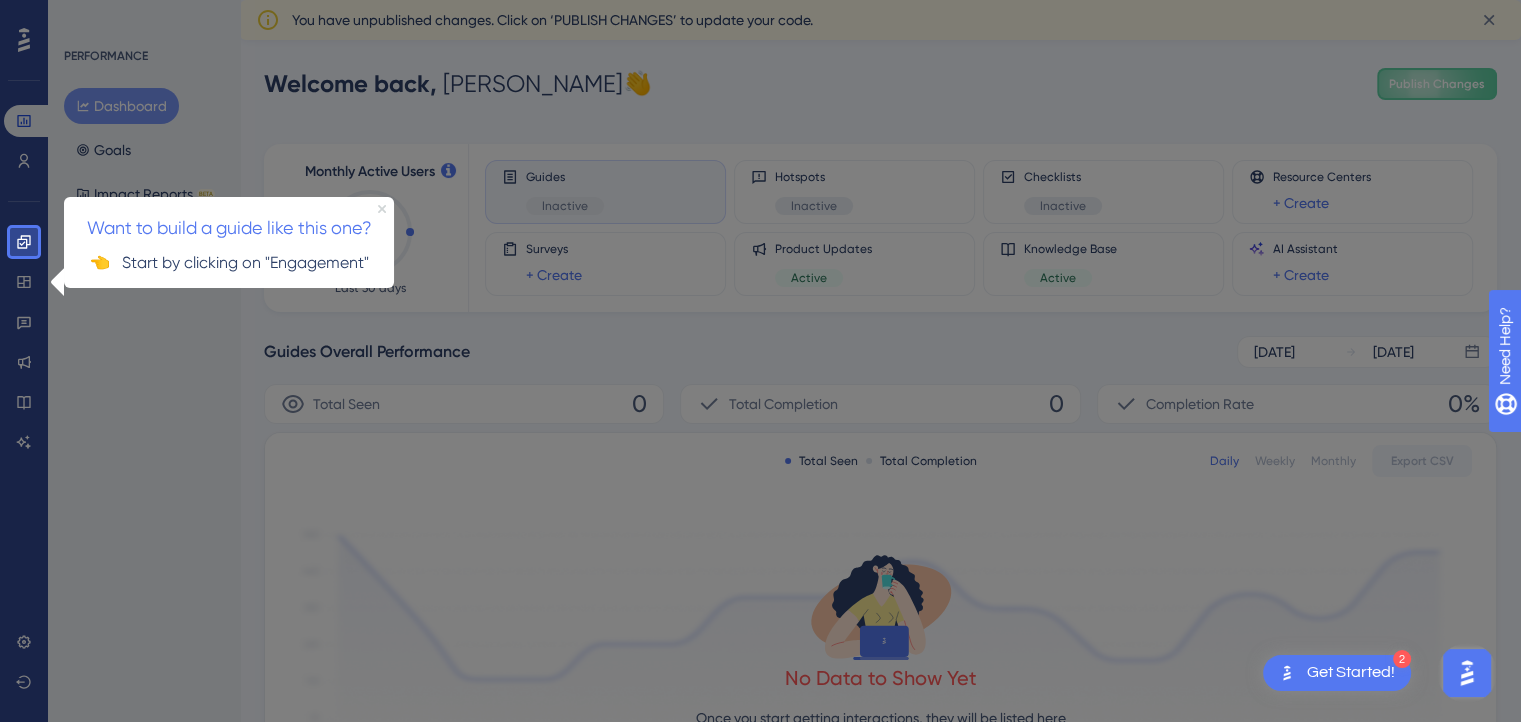 click 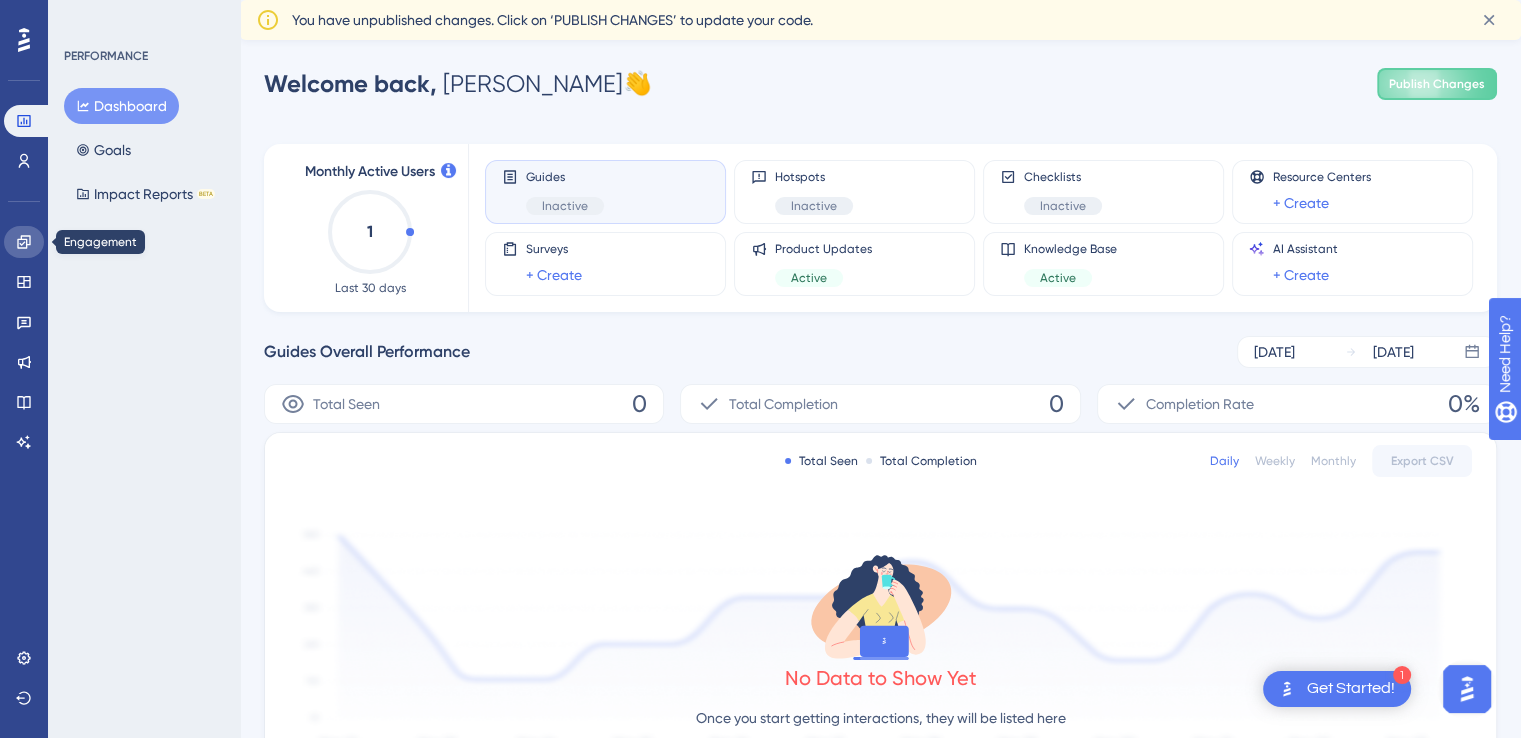 click at bounding box center (24, 242) 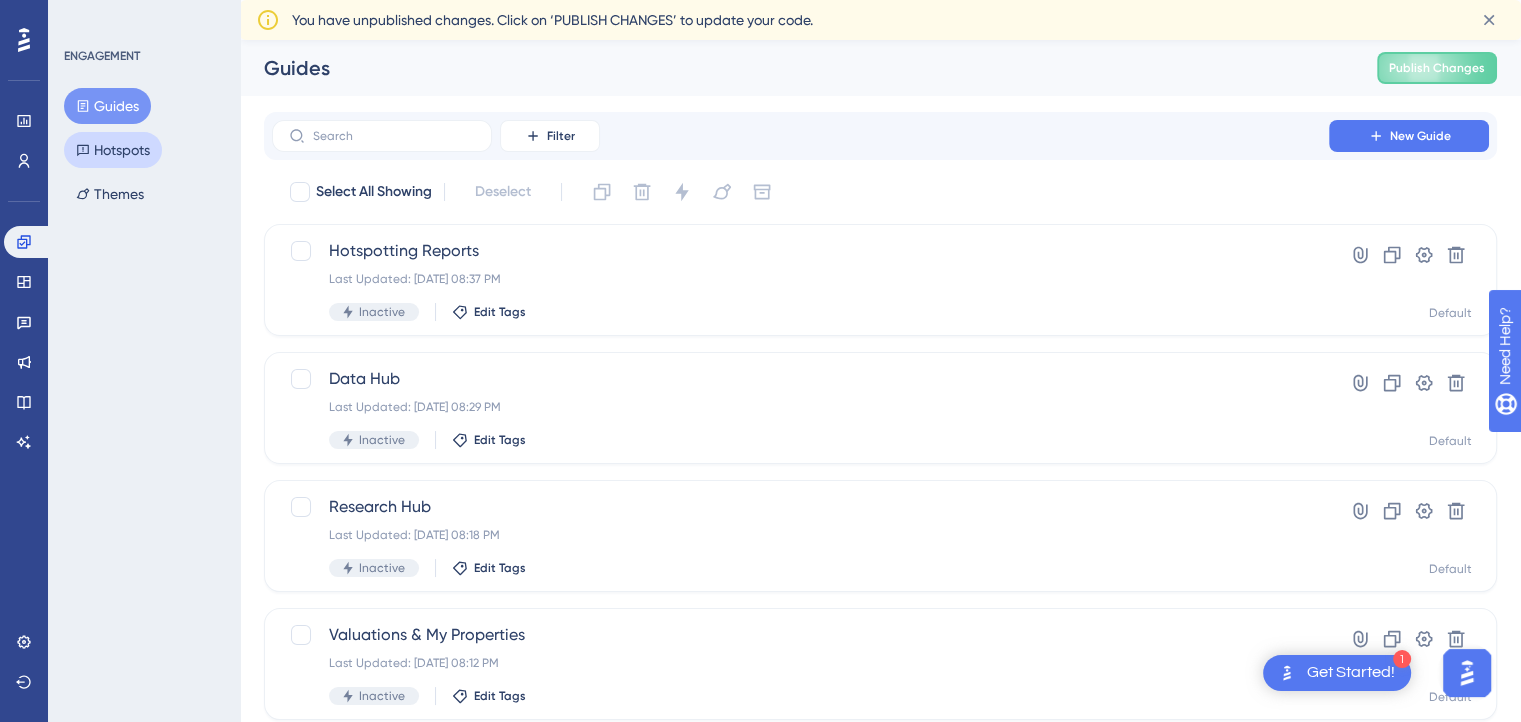 click on "Hotspots" at bounding box center [113, 150] 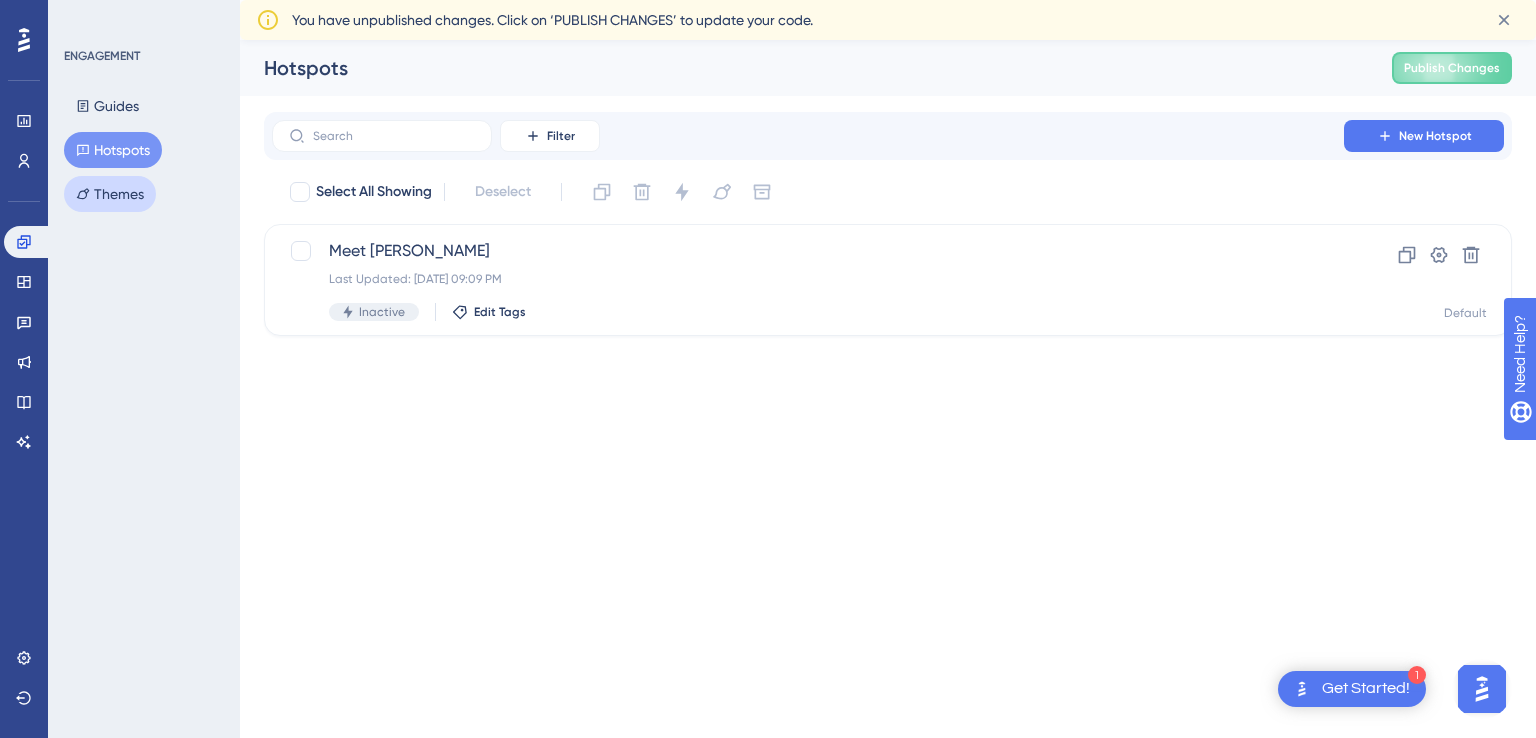 click on "Themes" at bounding box center [110, 194] 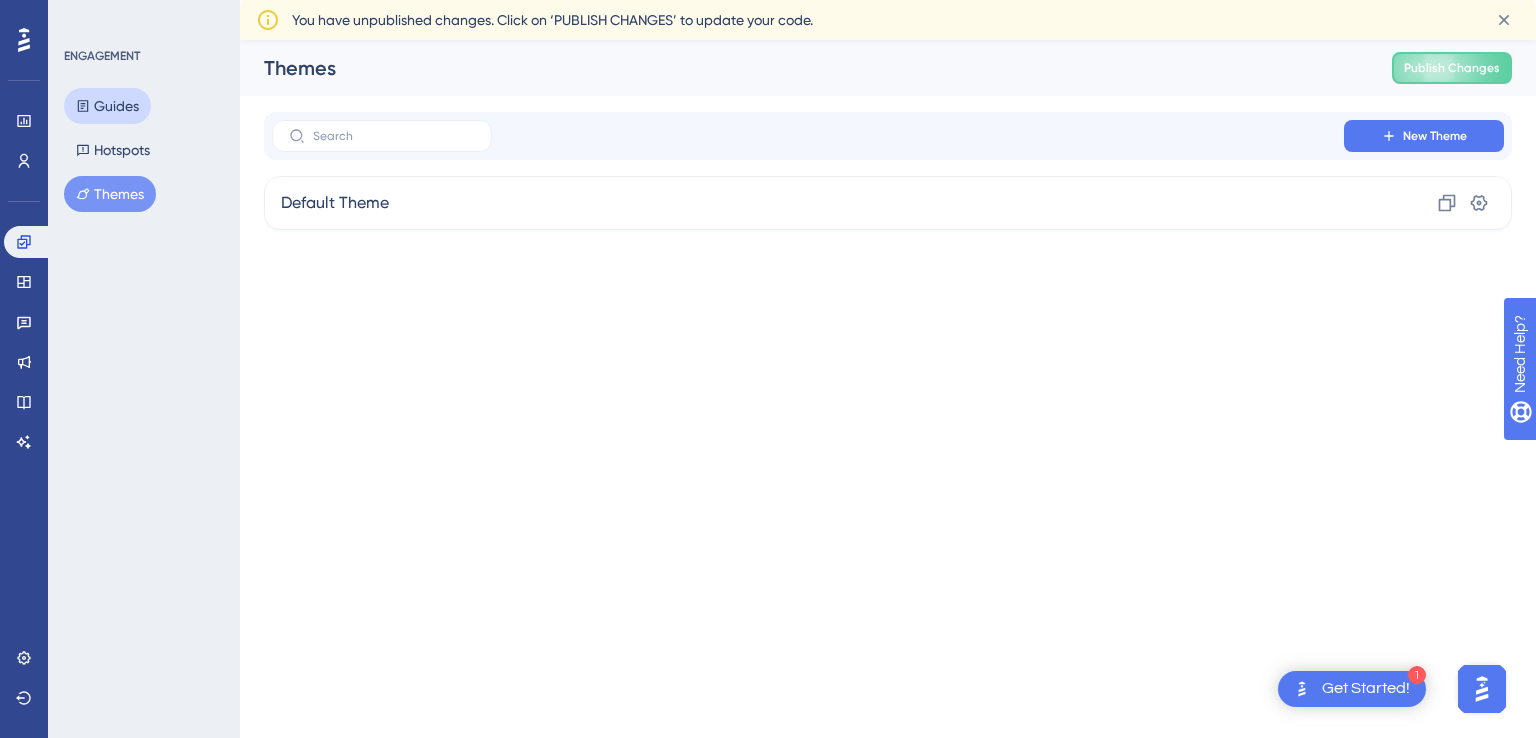 click on "Guides" at bounding box center [107, 106] 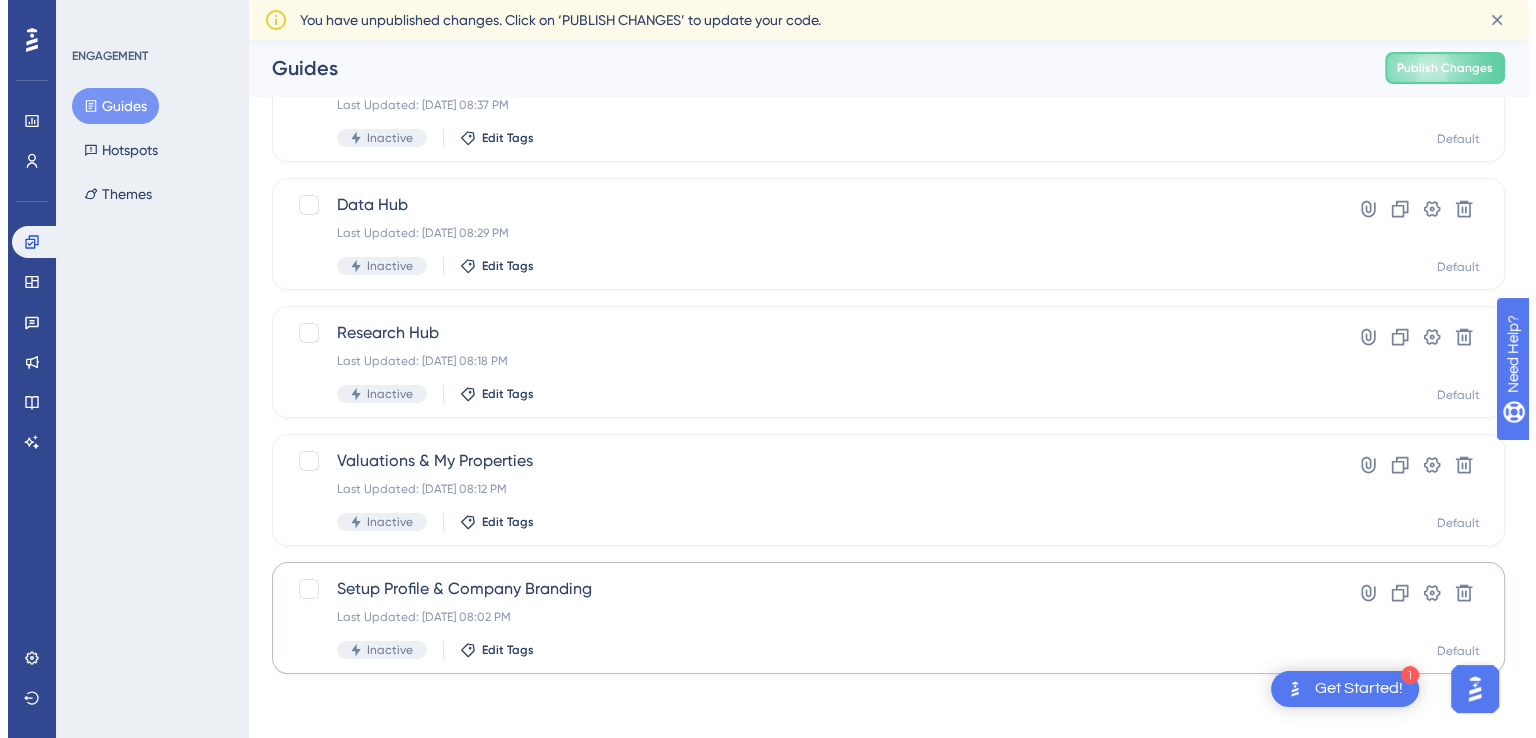 scroll, scrollTop: 0, scrollLeft: 0, axis: both 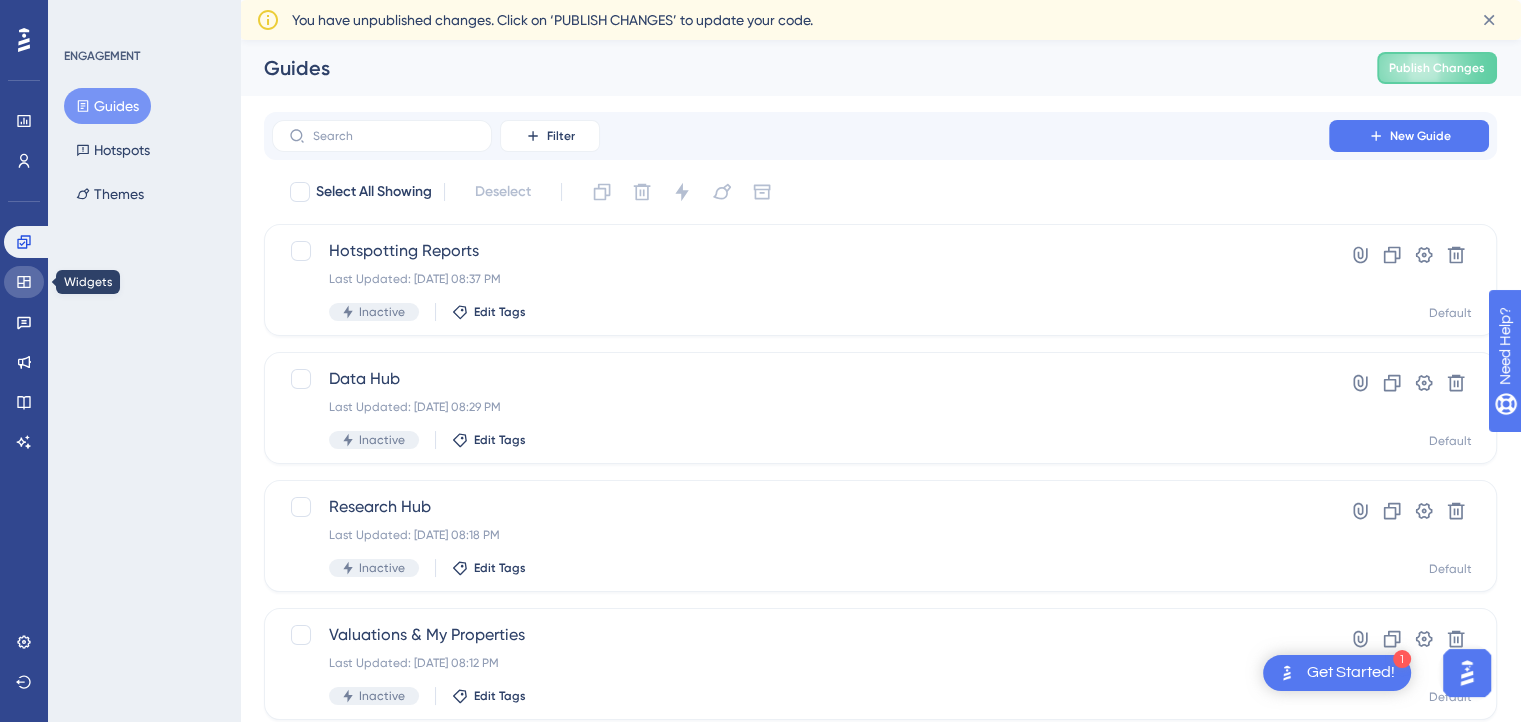 click at bounding box center [24, 282] 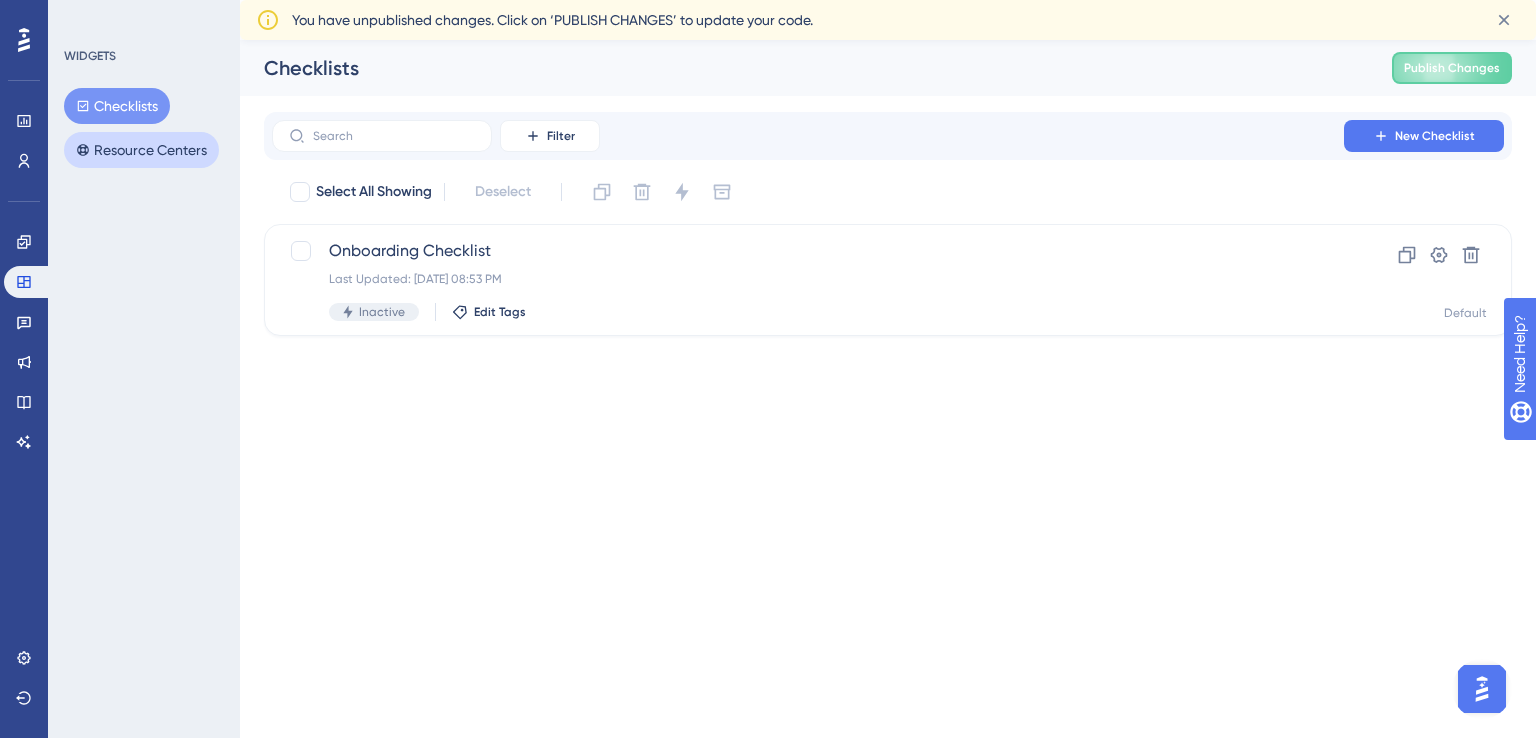 click on "Resource Centers" at bounding box center [141, 150] 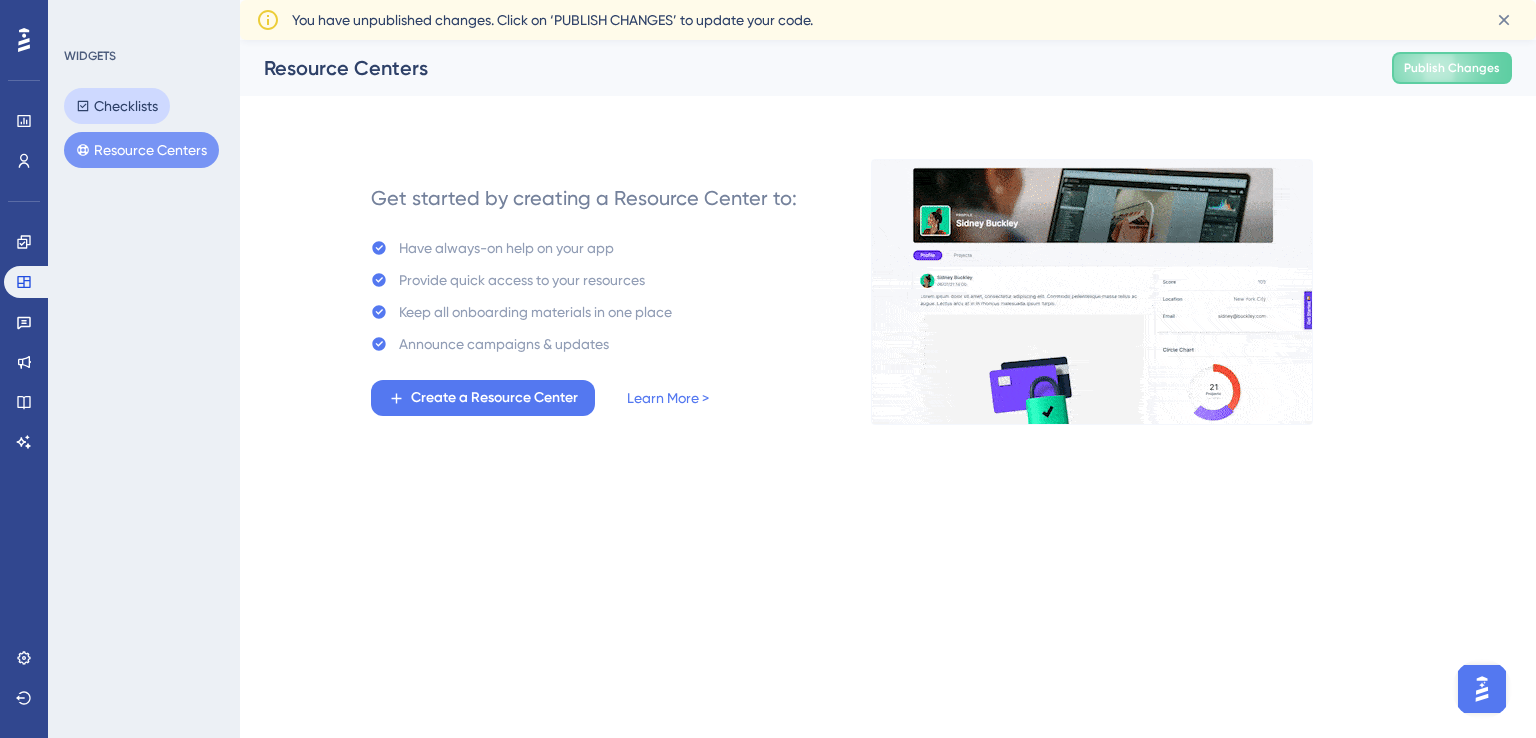 click on "Checklists" at bounding box center [117, 106] 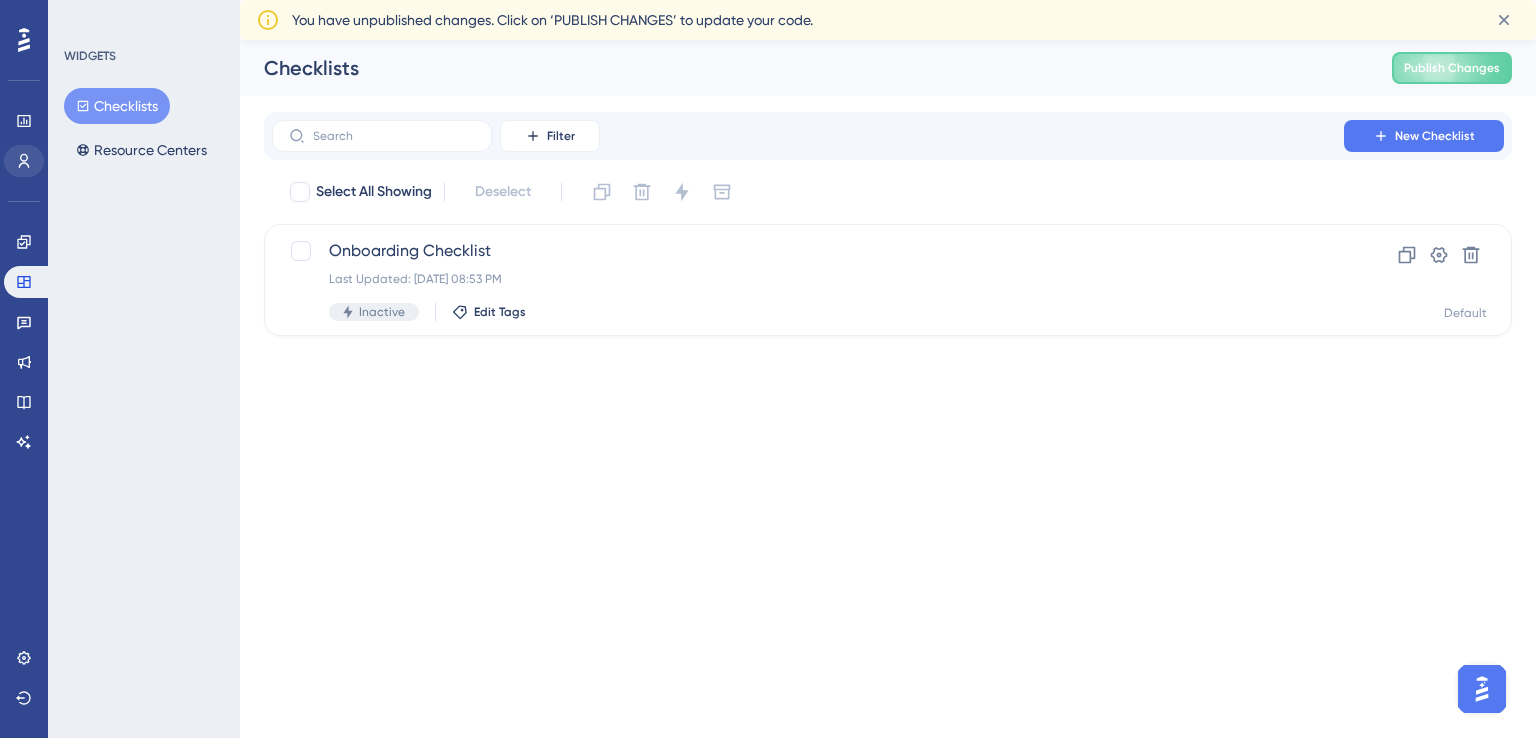 scroll, scrollTop: 0, scrollLeft: 0, axis: both 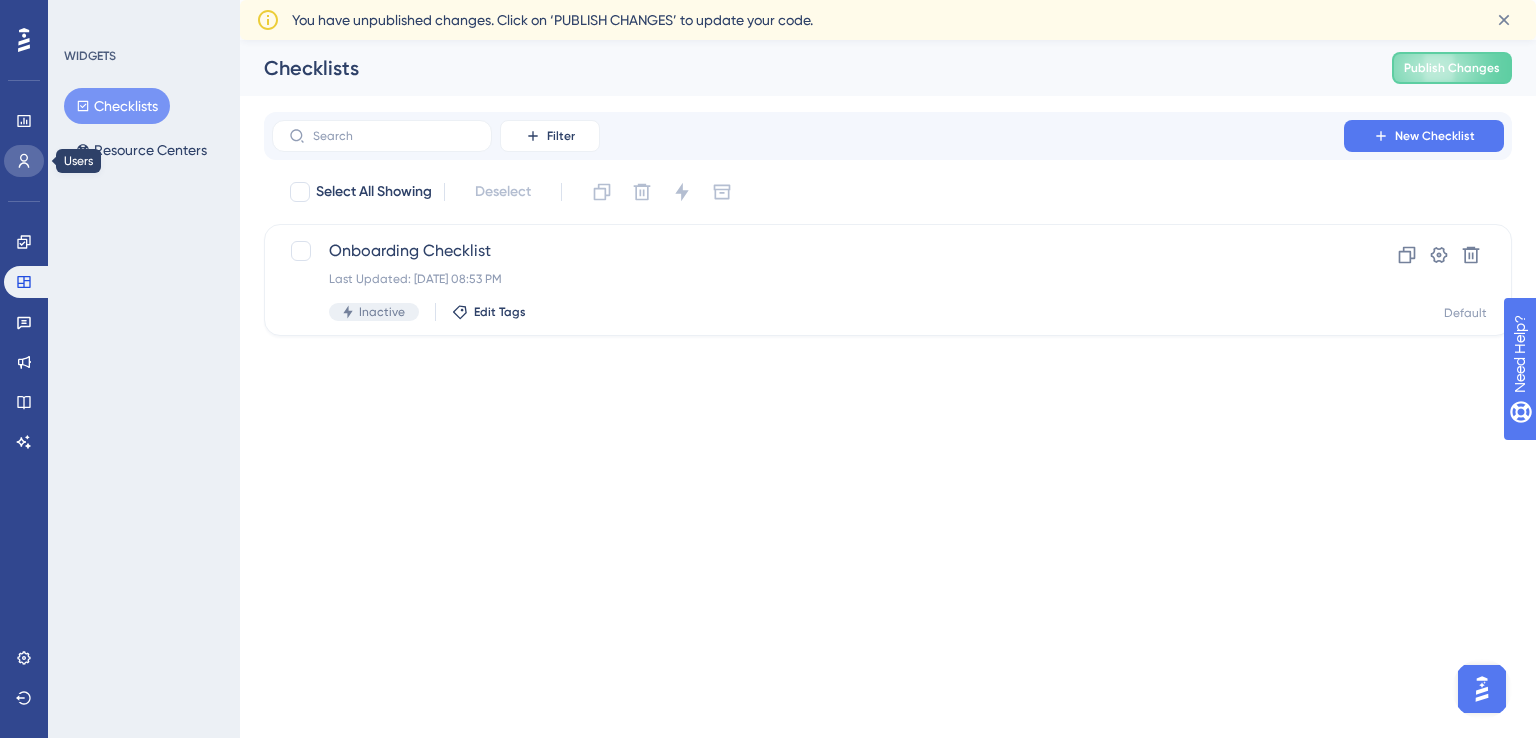 click 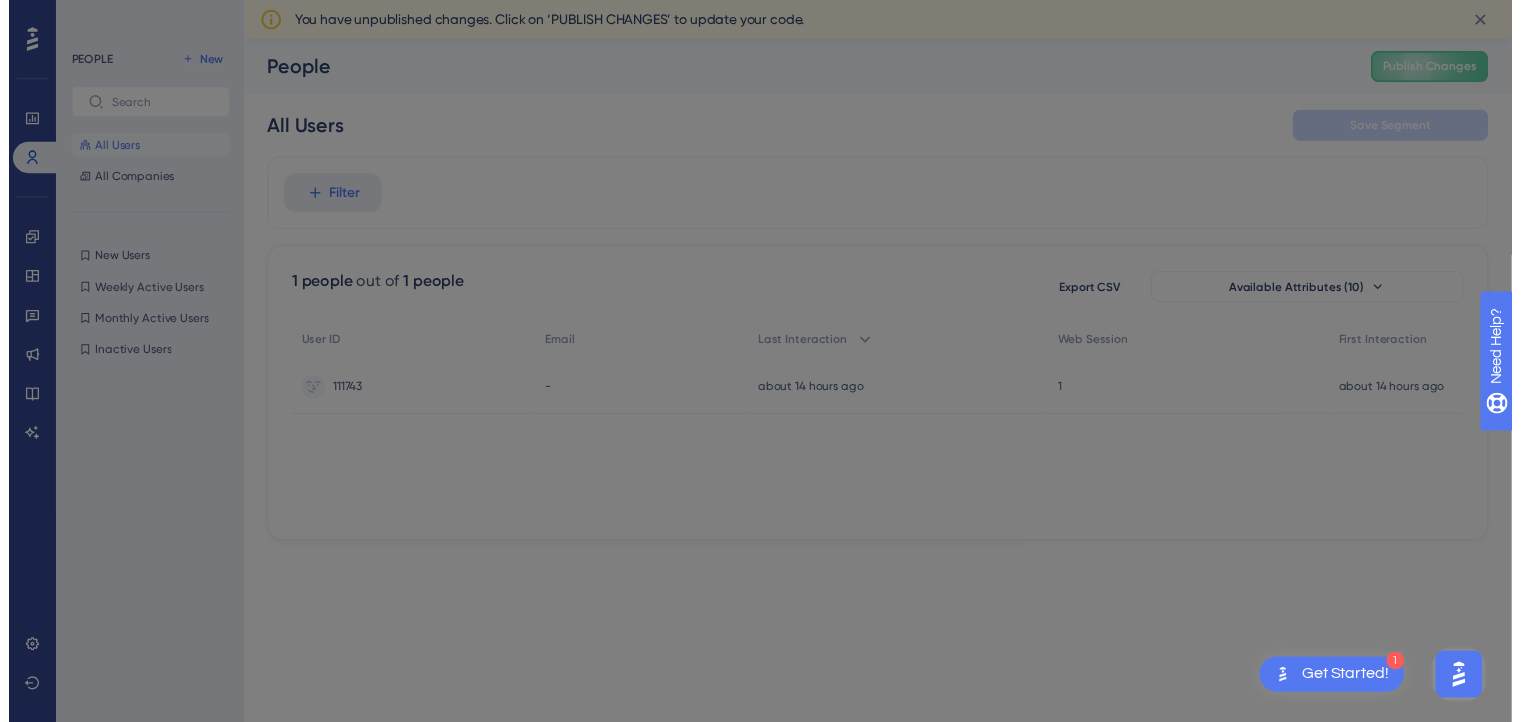 scroll, scrollTop: 0, scrollLeft: 0, axis: both 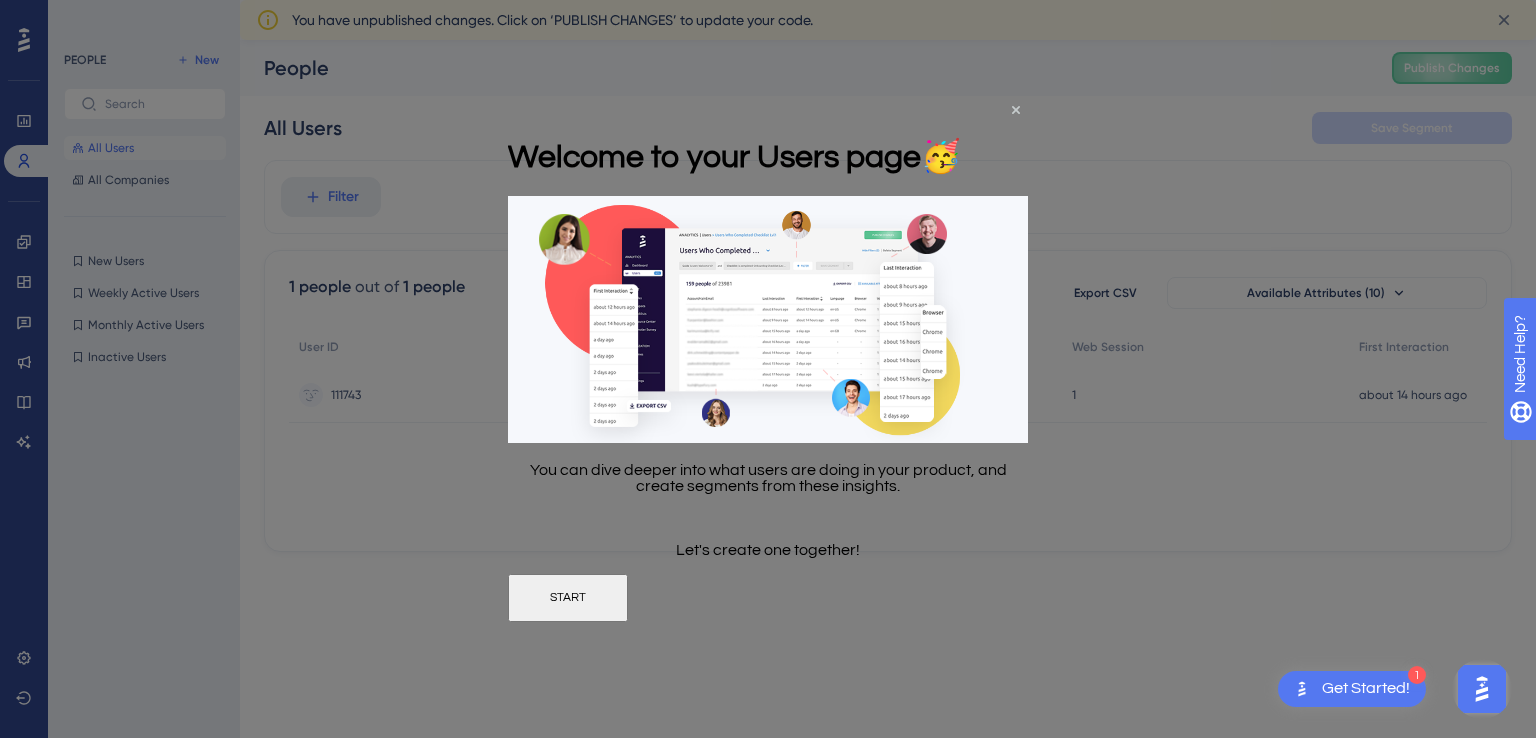 click at bounding box center [768, 369] 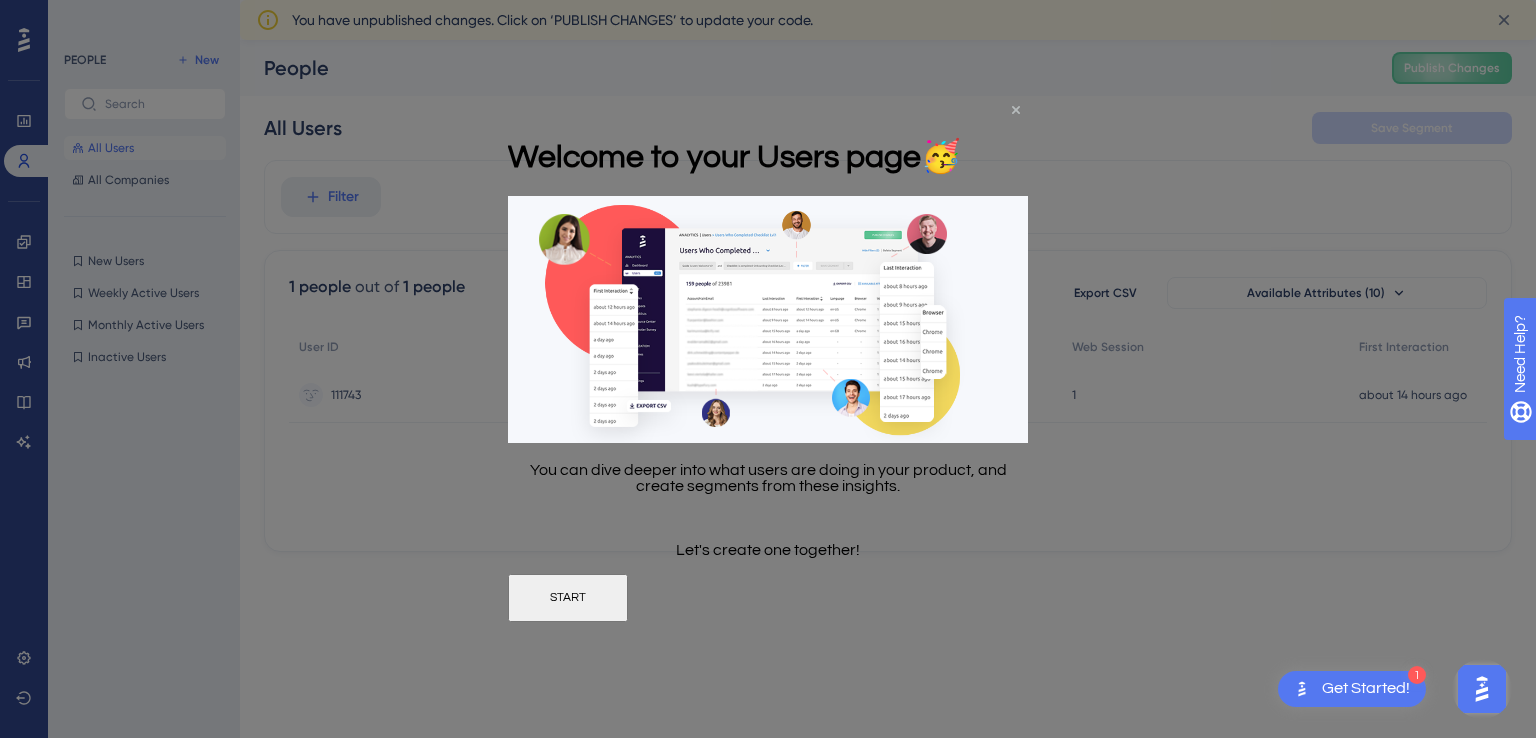 click 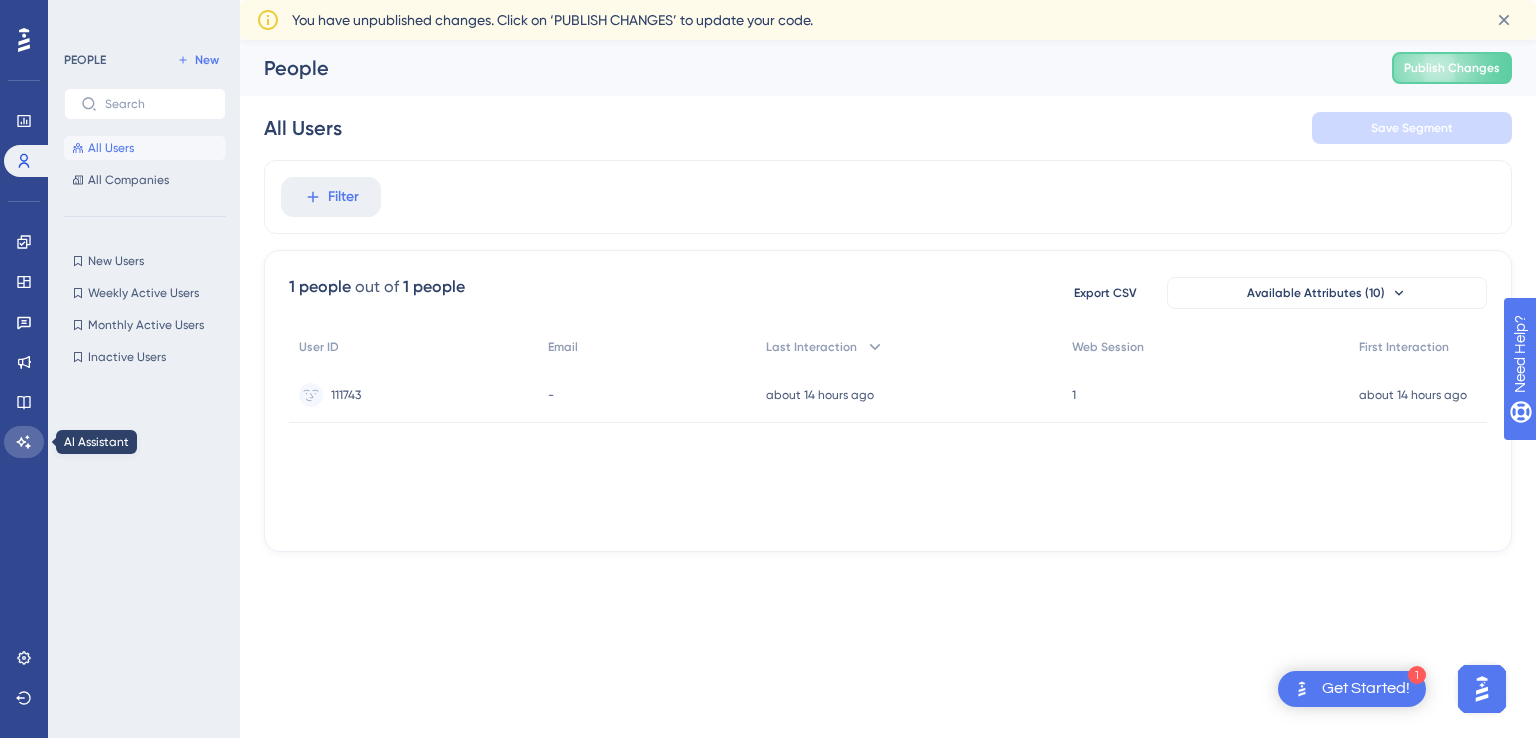 click 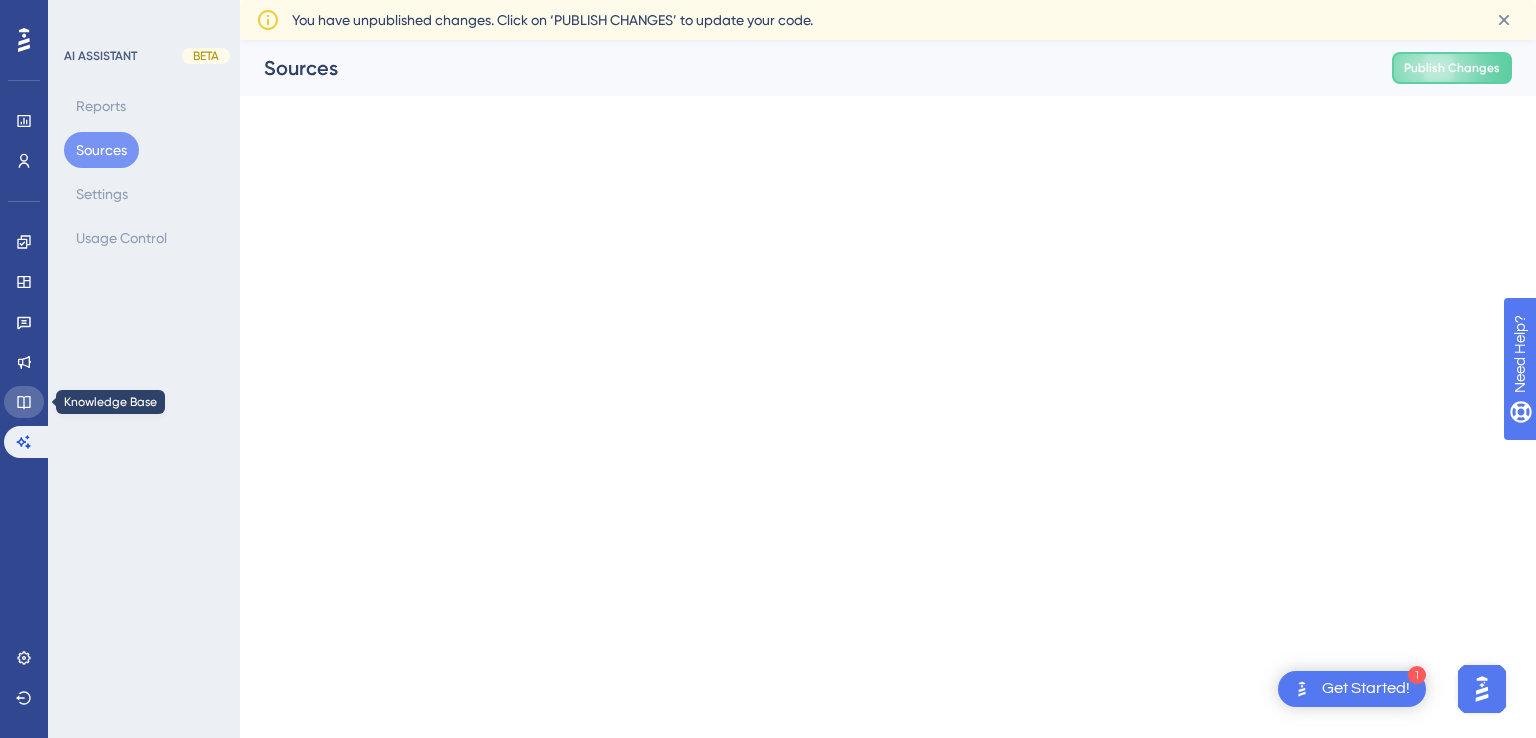 click 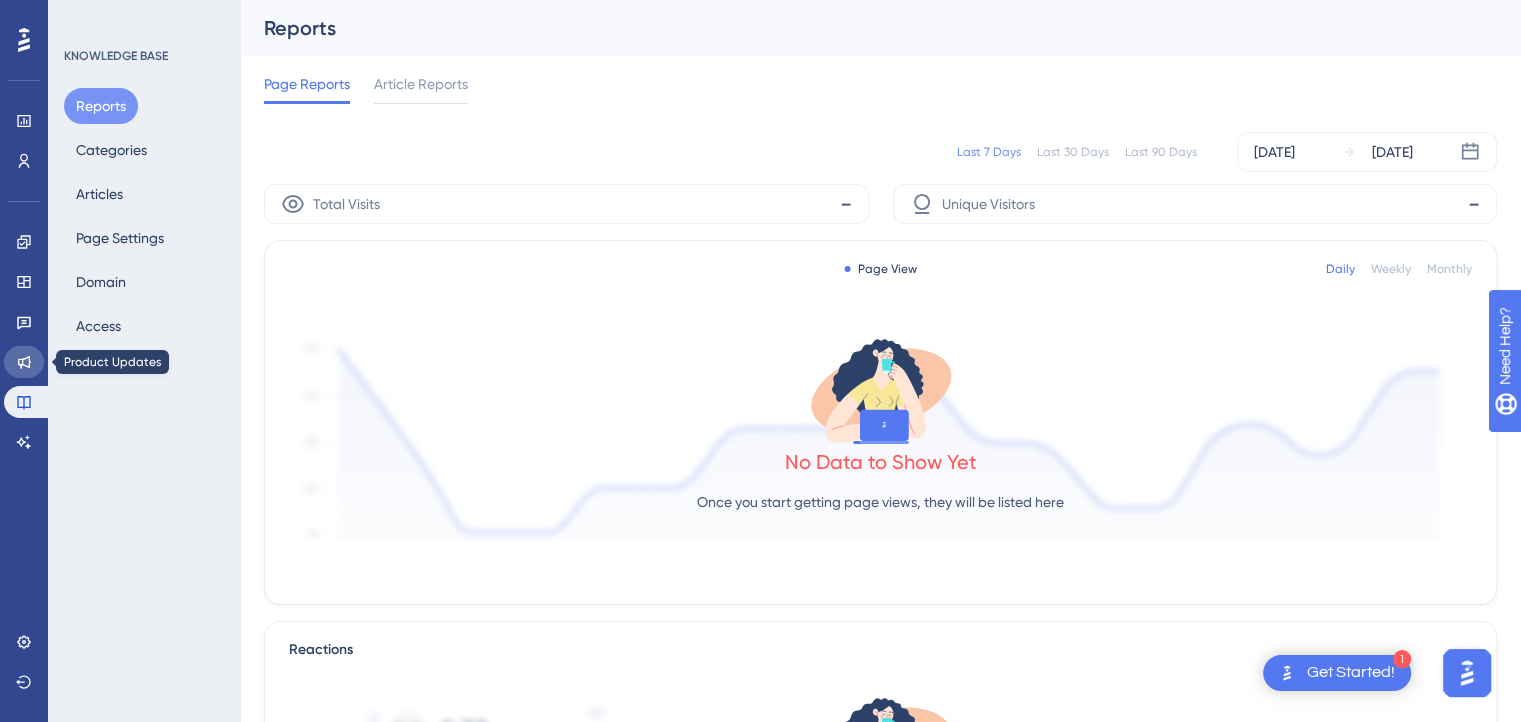 click 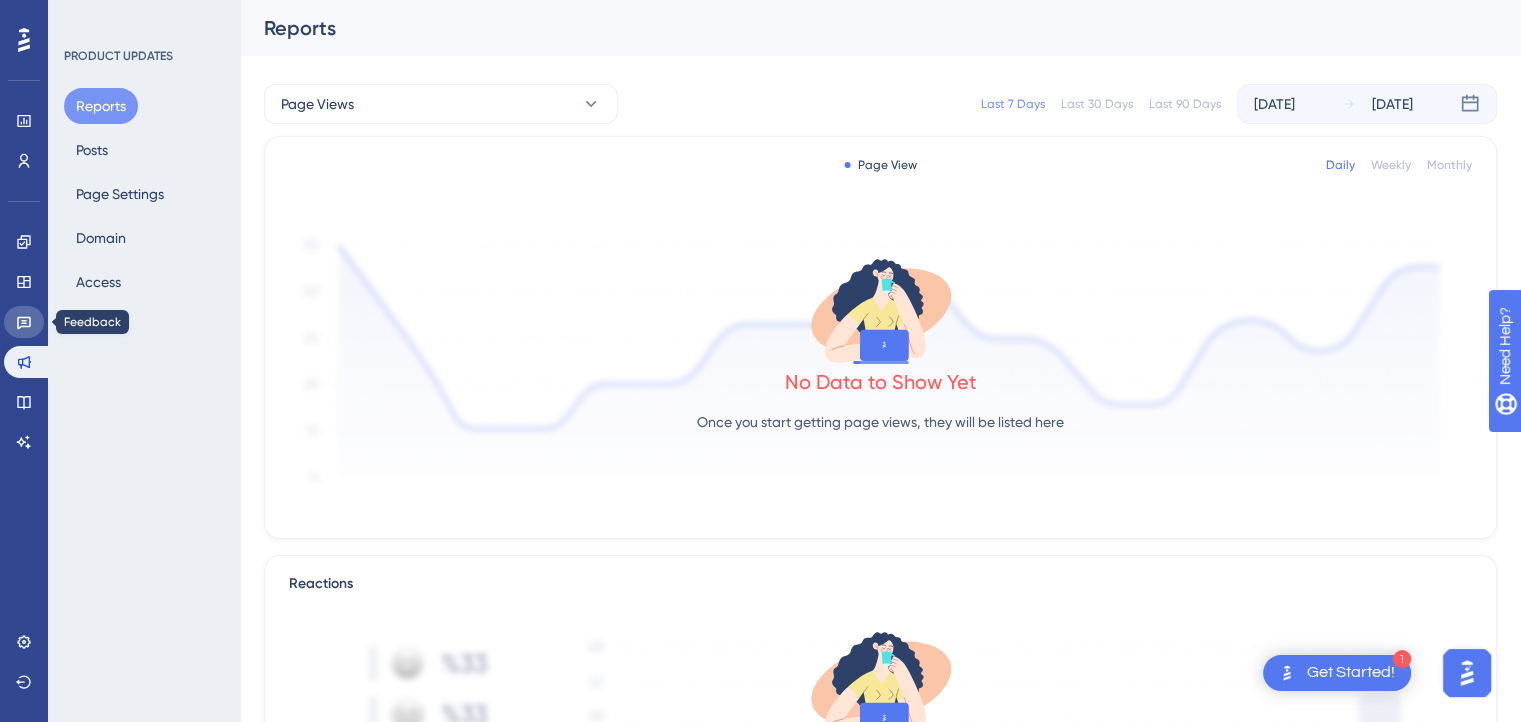 click 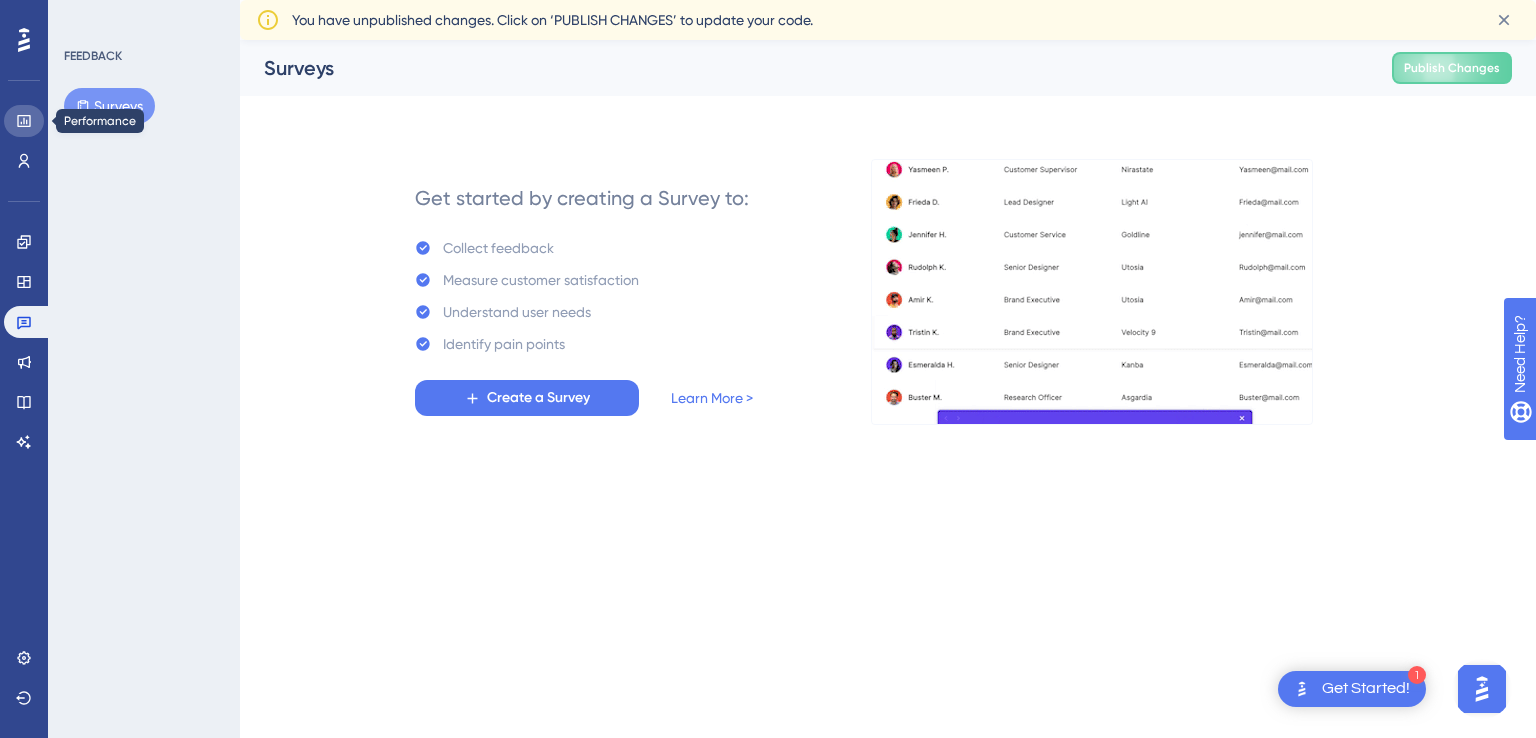 click at bounding box center (24, 121) 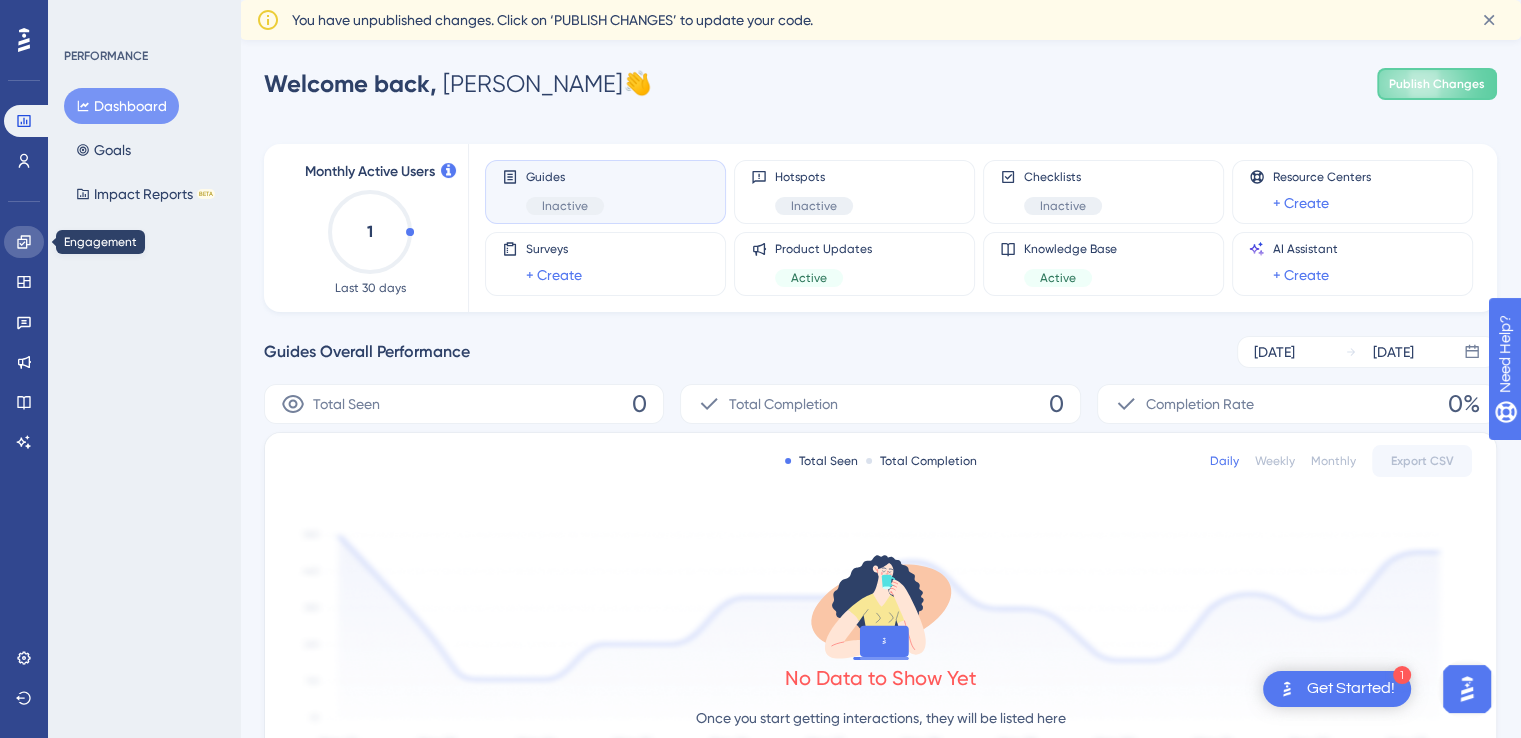 click 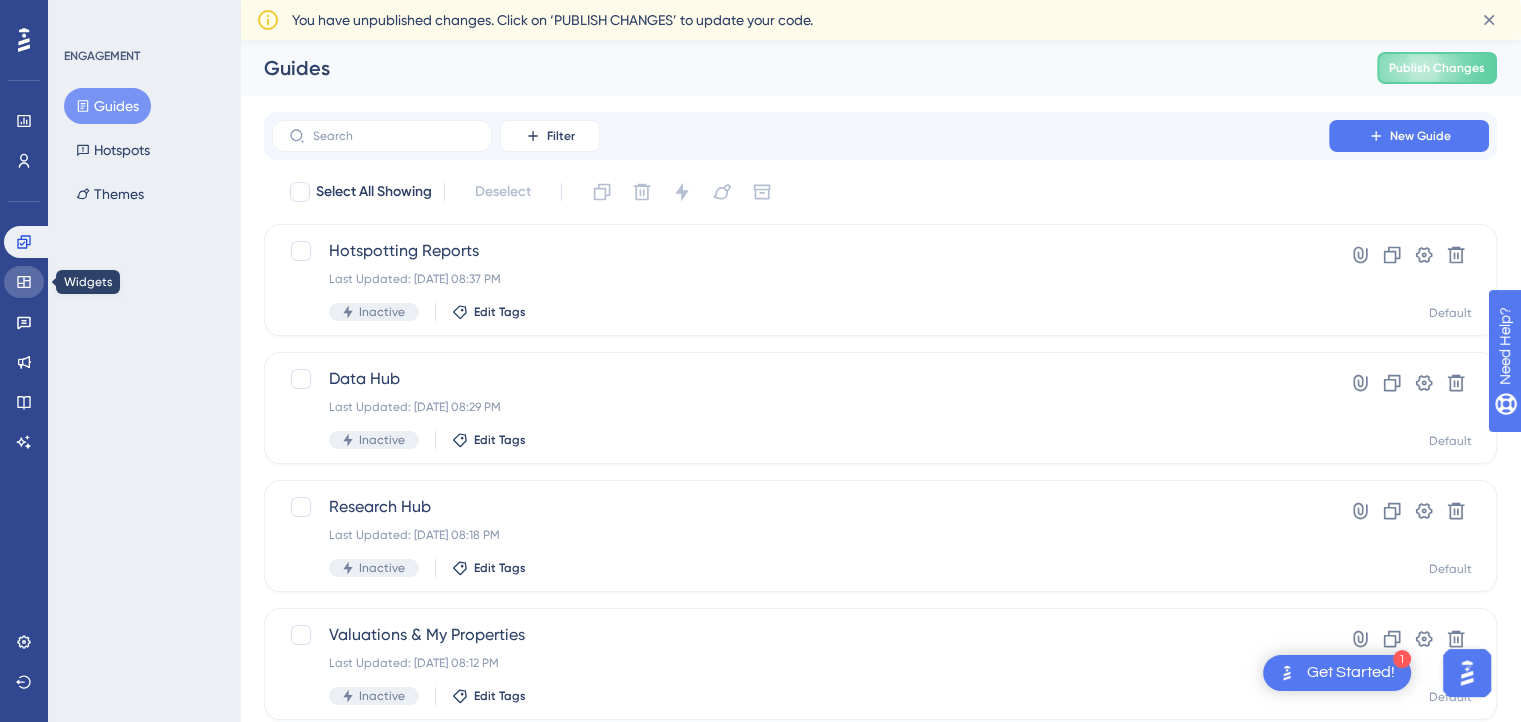 click 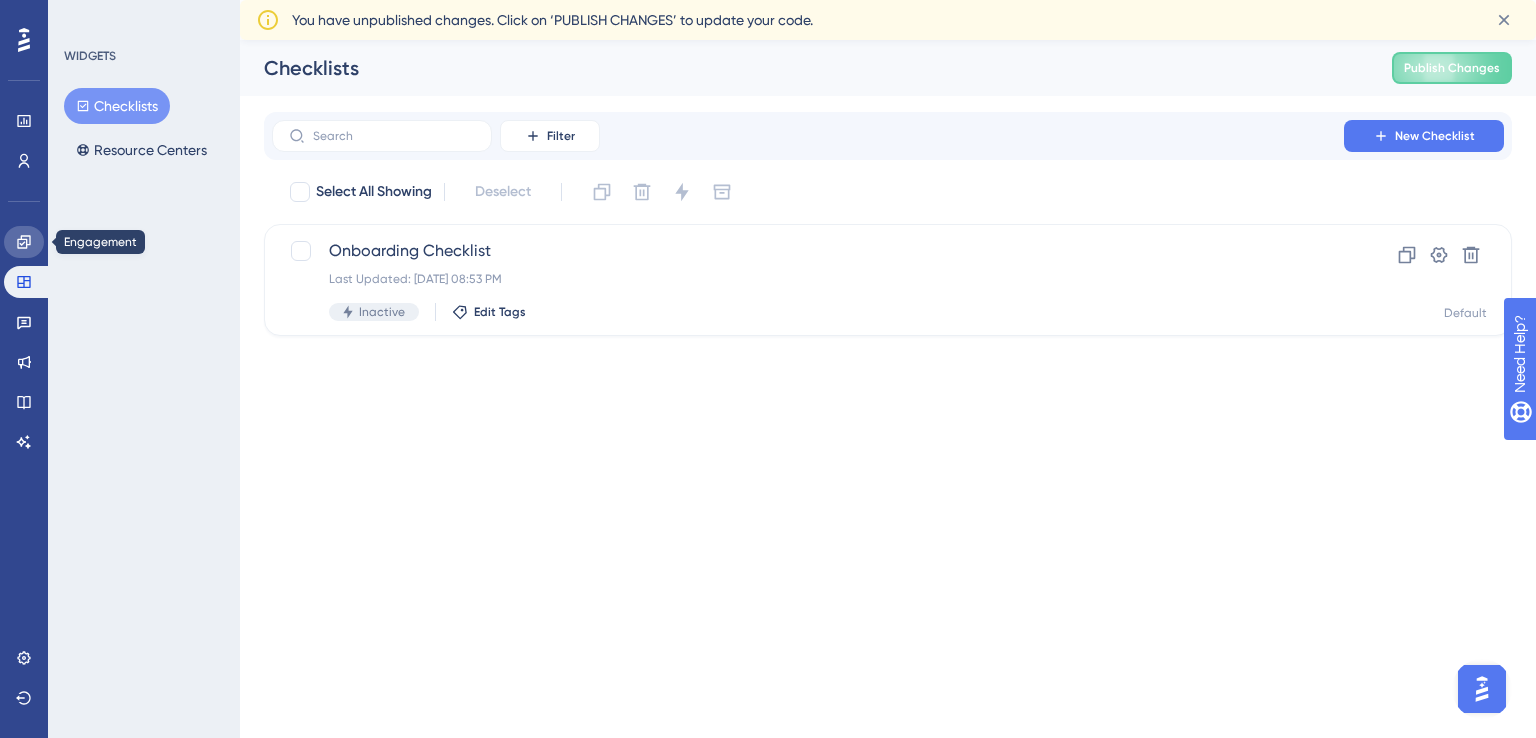 click 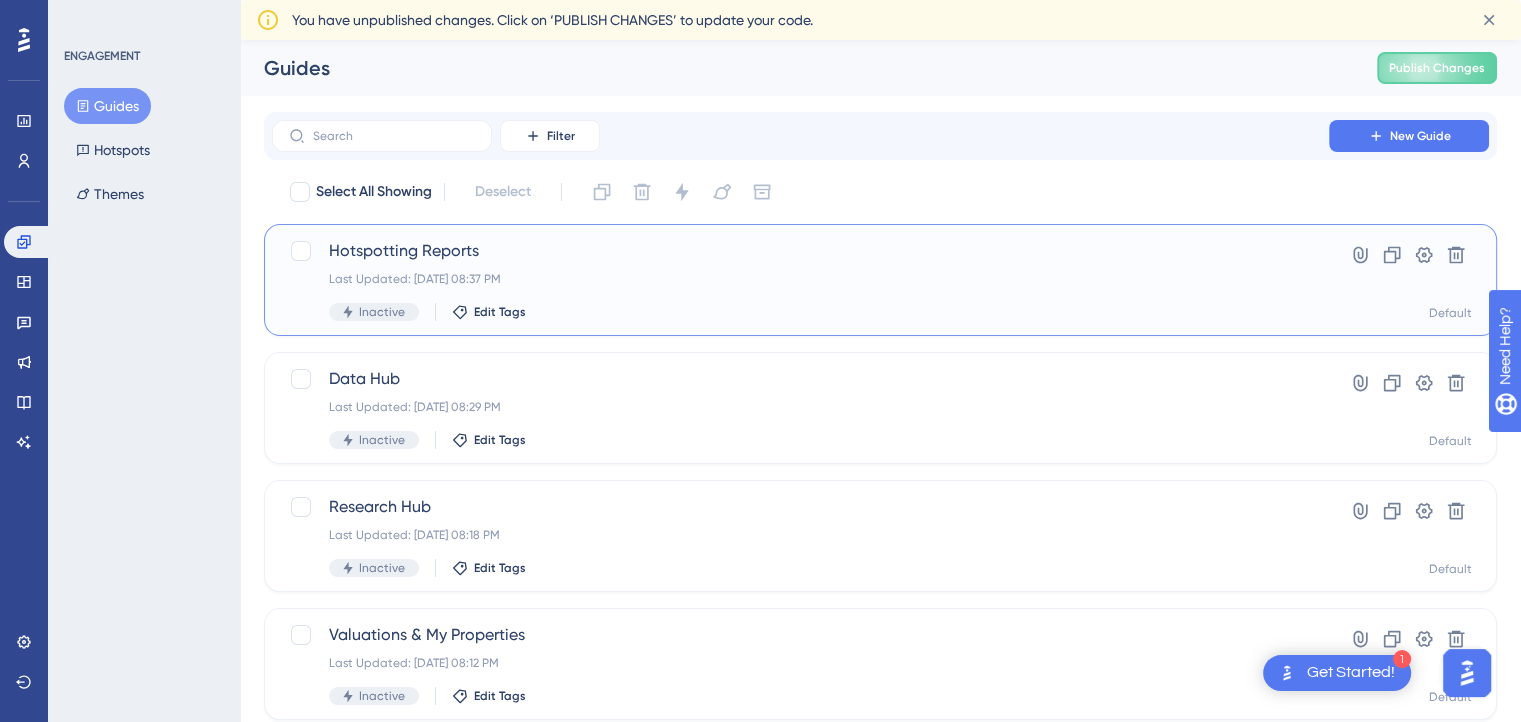 click on "Hotspotting Reports Last Updated: Jul 25 2025, 08:37 PM Inactive Edit Tags Hyperlink Clone Settings Delete Default" at bounding box center [880, 280] 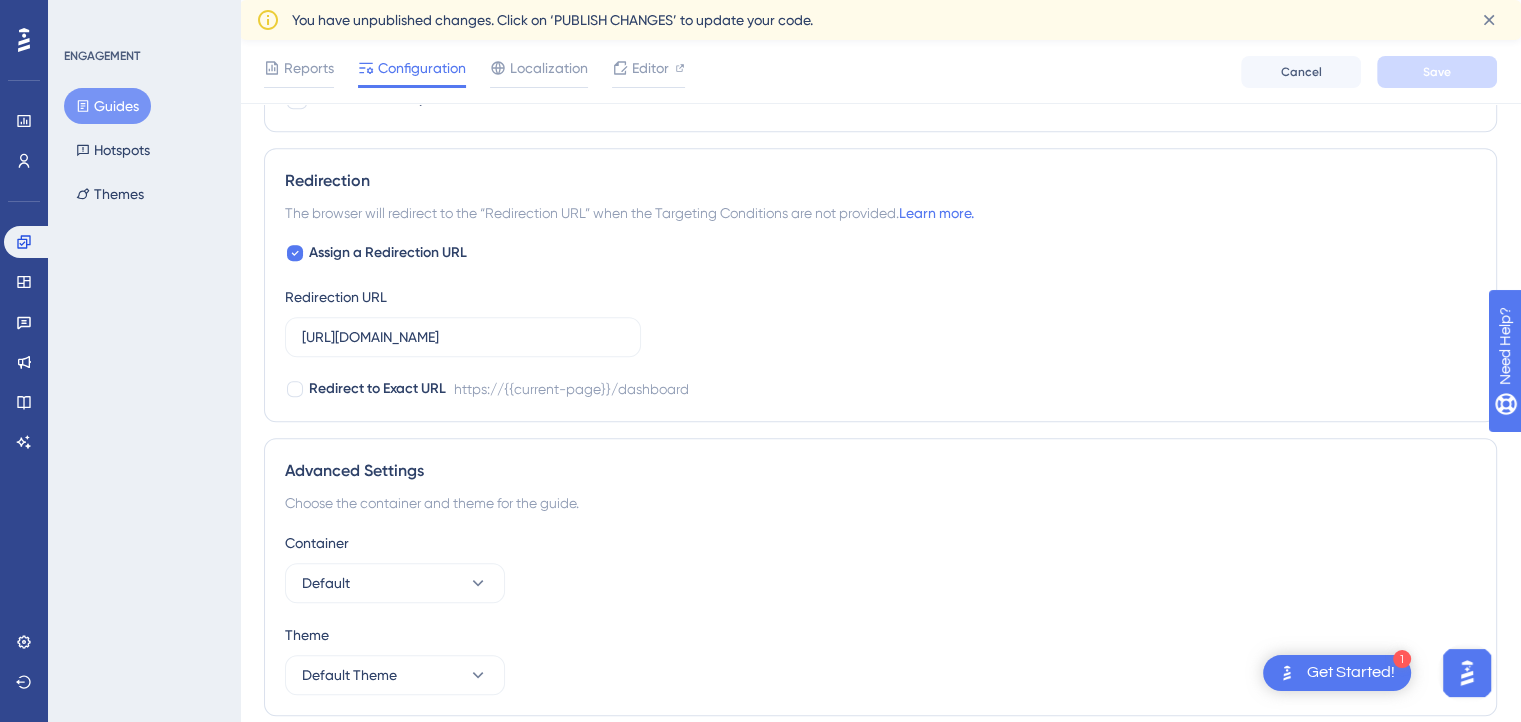 scroll, scrollTop: 1444, scrollLeft: 0, axis: vertical 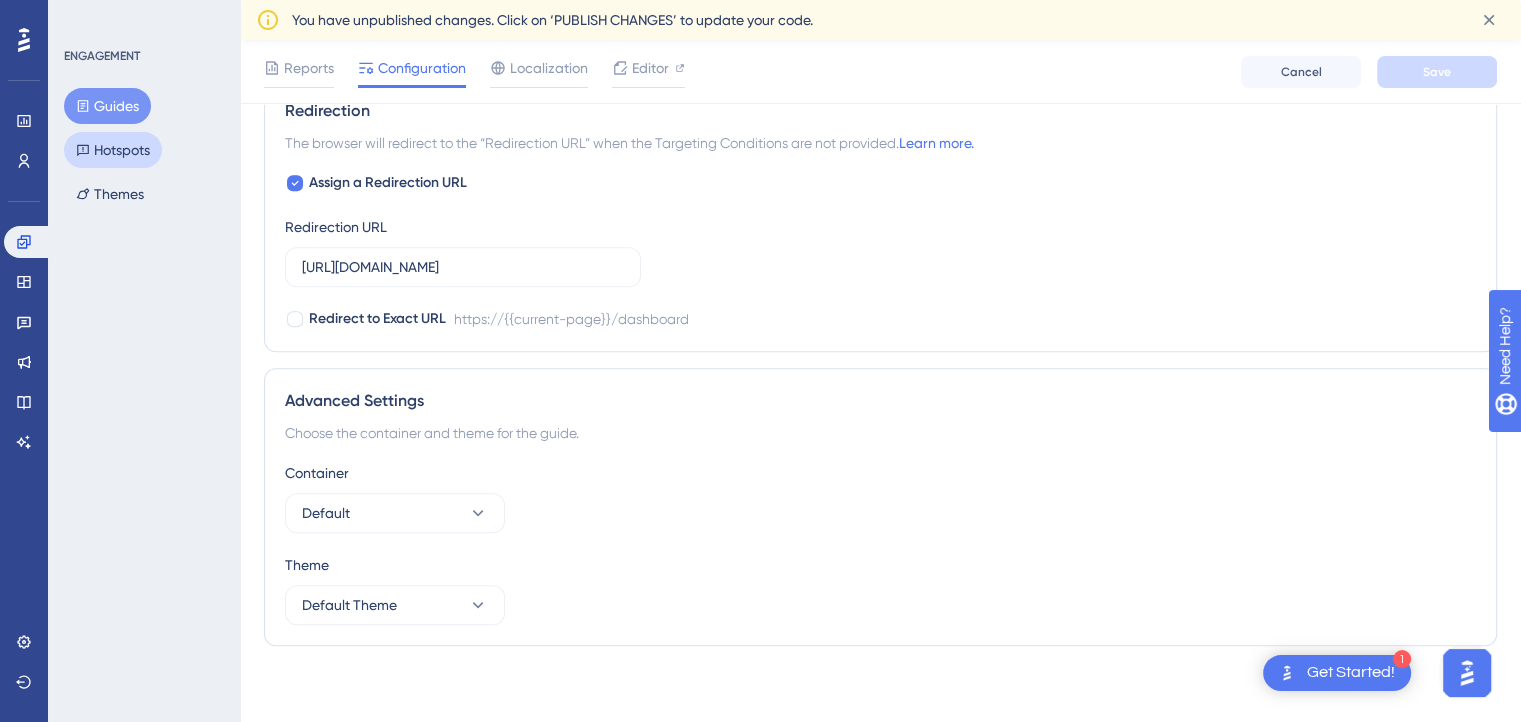 click on "Hotspots" at bounding box center (113, 150) 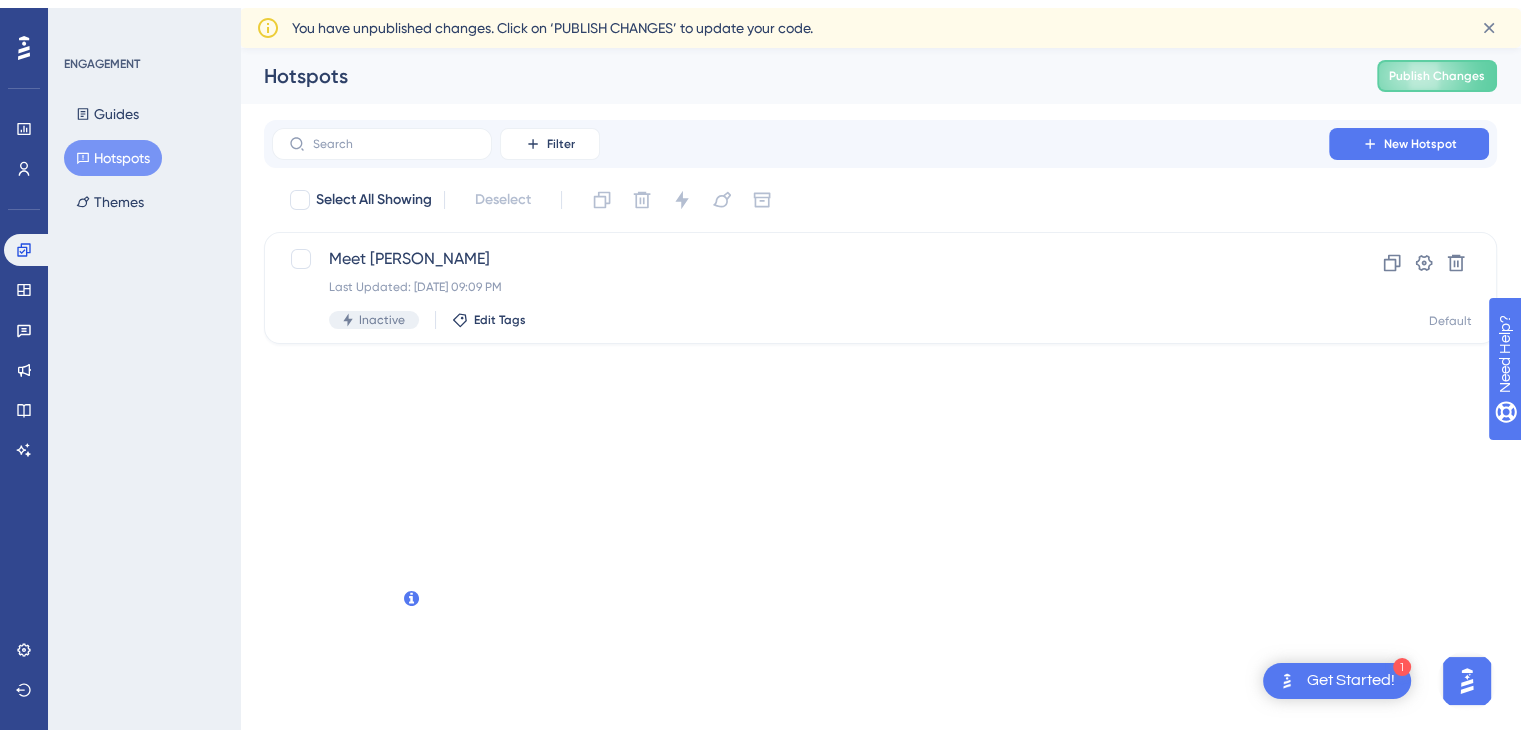 scroll, scrollTop: 0, scrollLeft: 0, axis: both 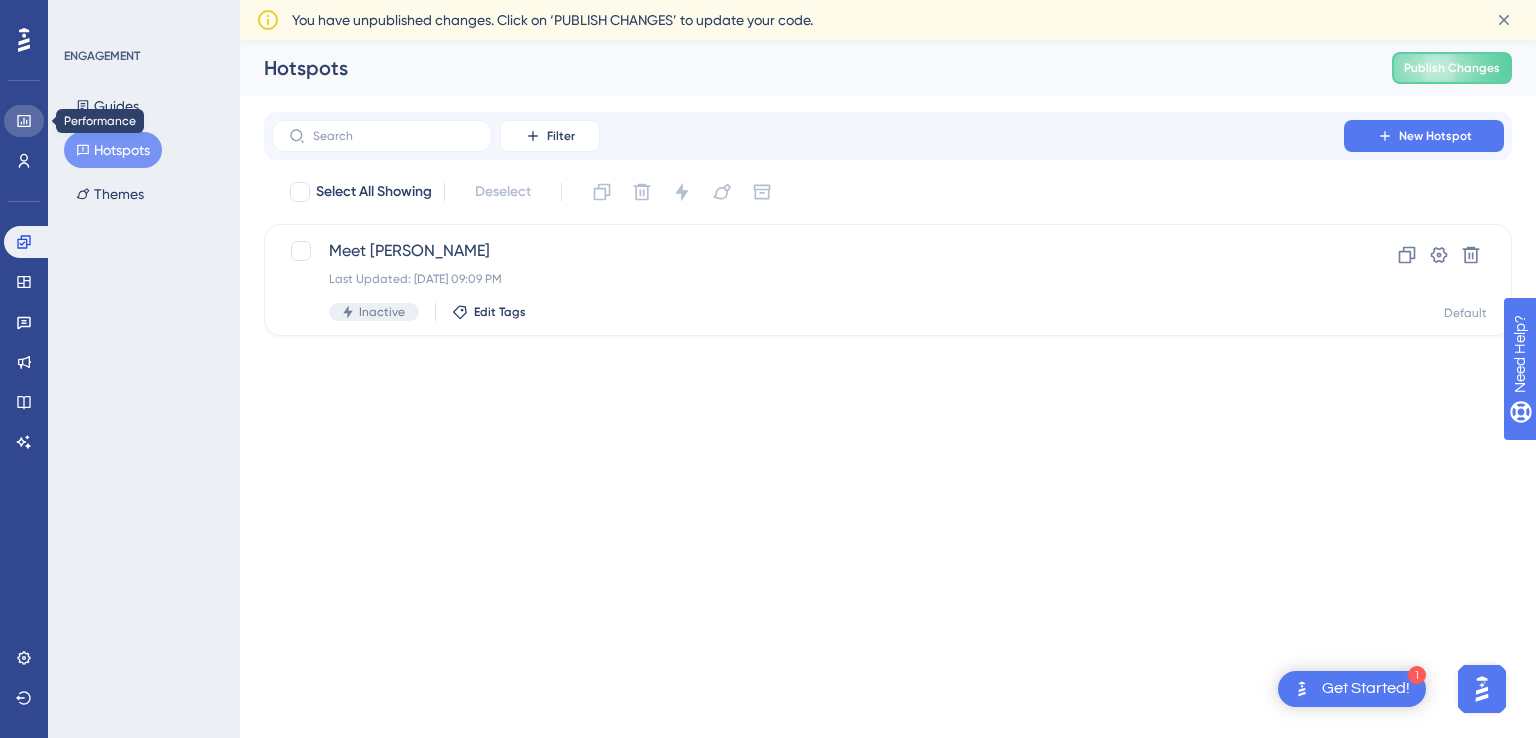 click at bounding box center (24, 121) 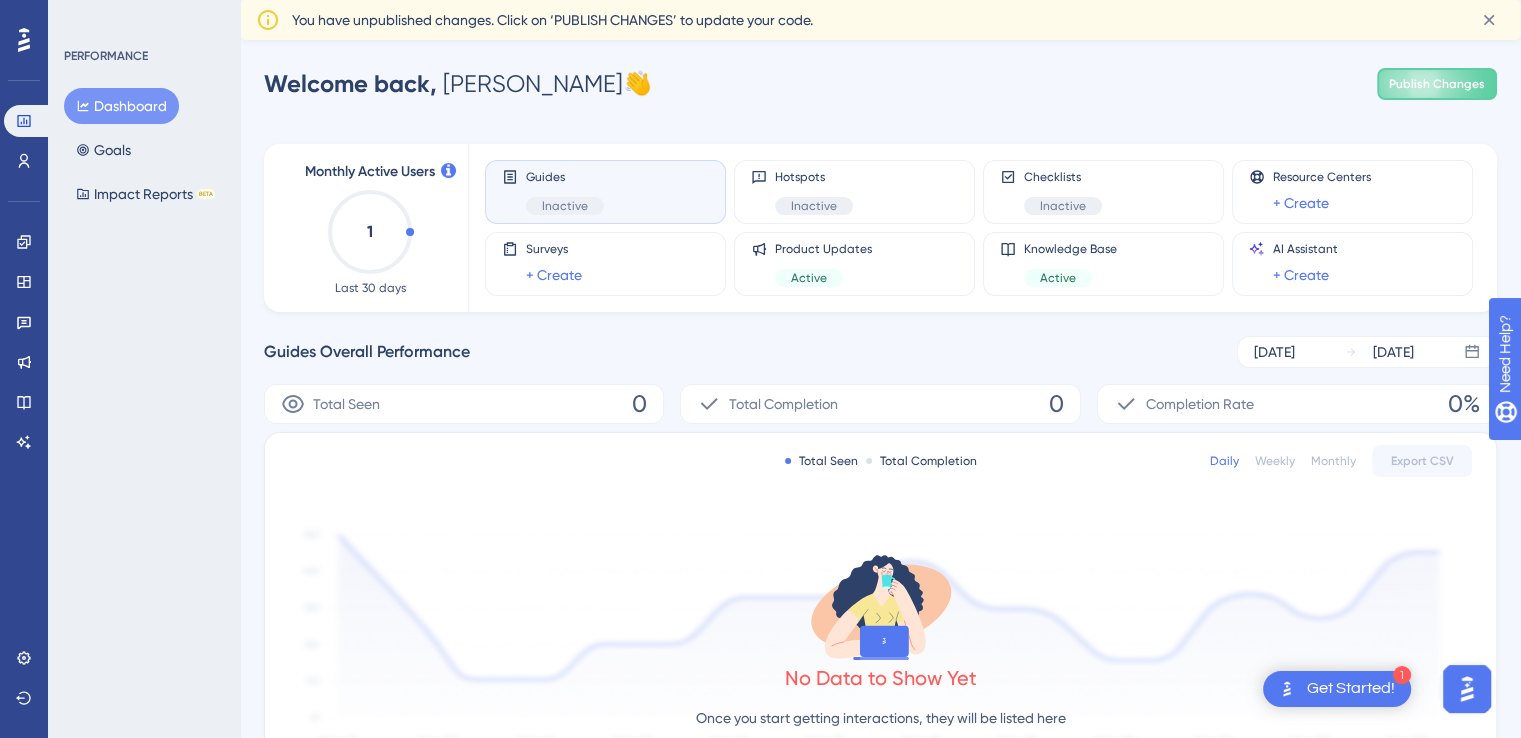 click 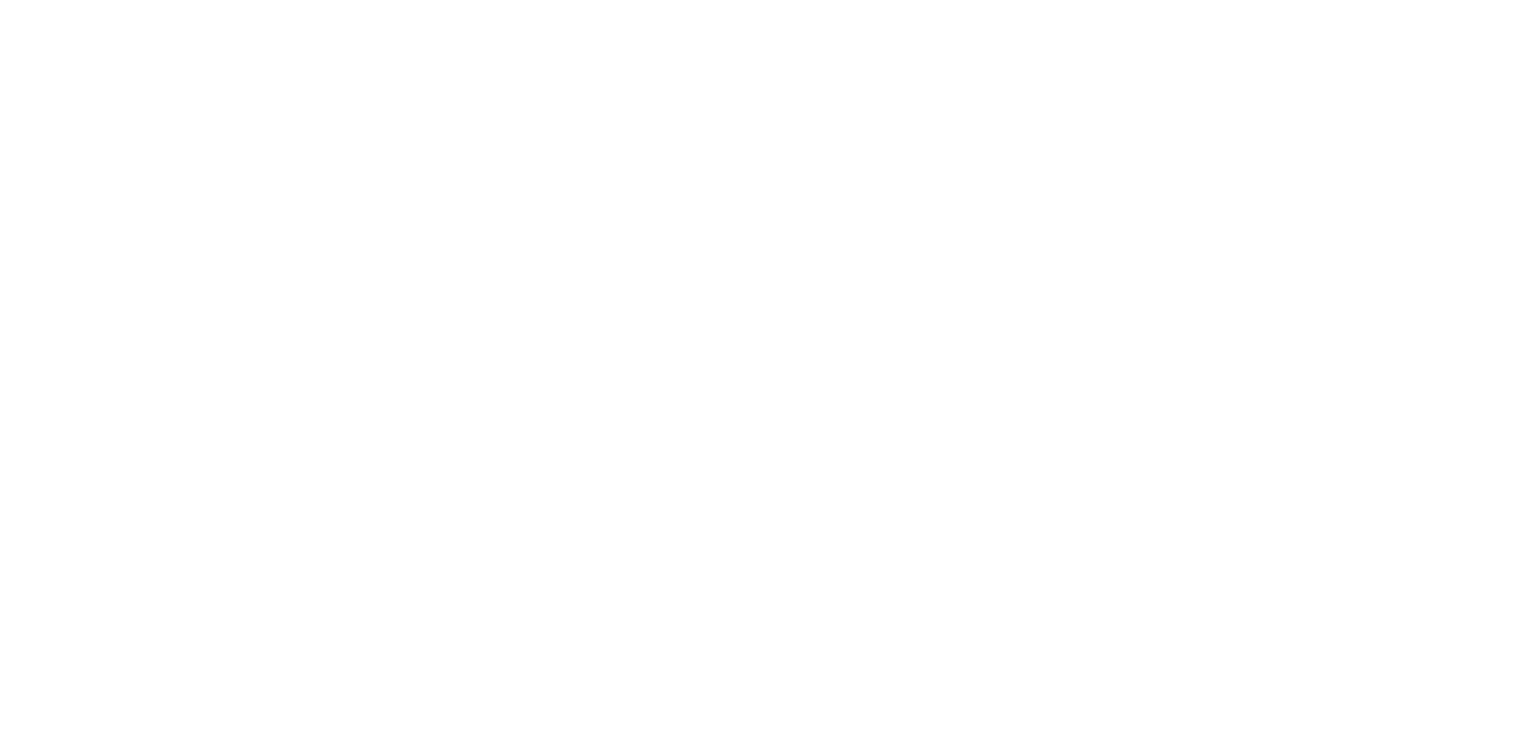 scroll, scrollTop: 0, scrollLeft: 0, axis: both 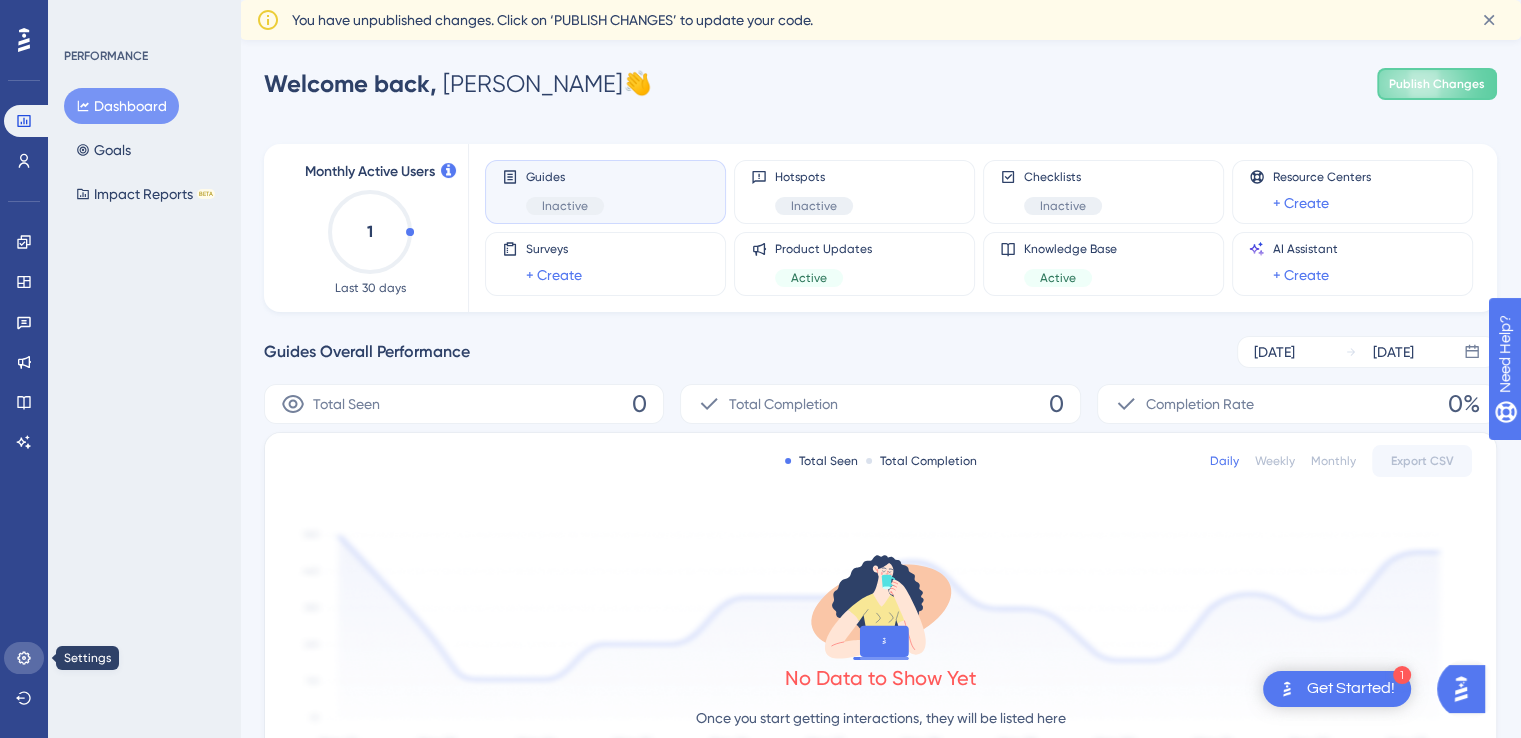 click at bounding box center [24, 658] 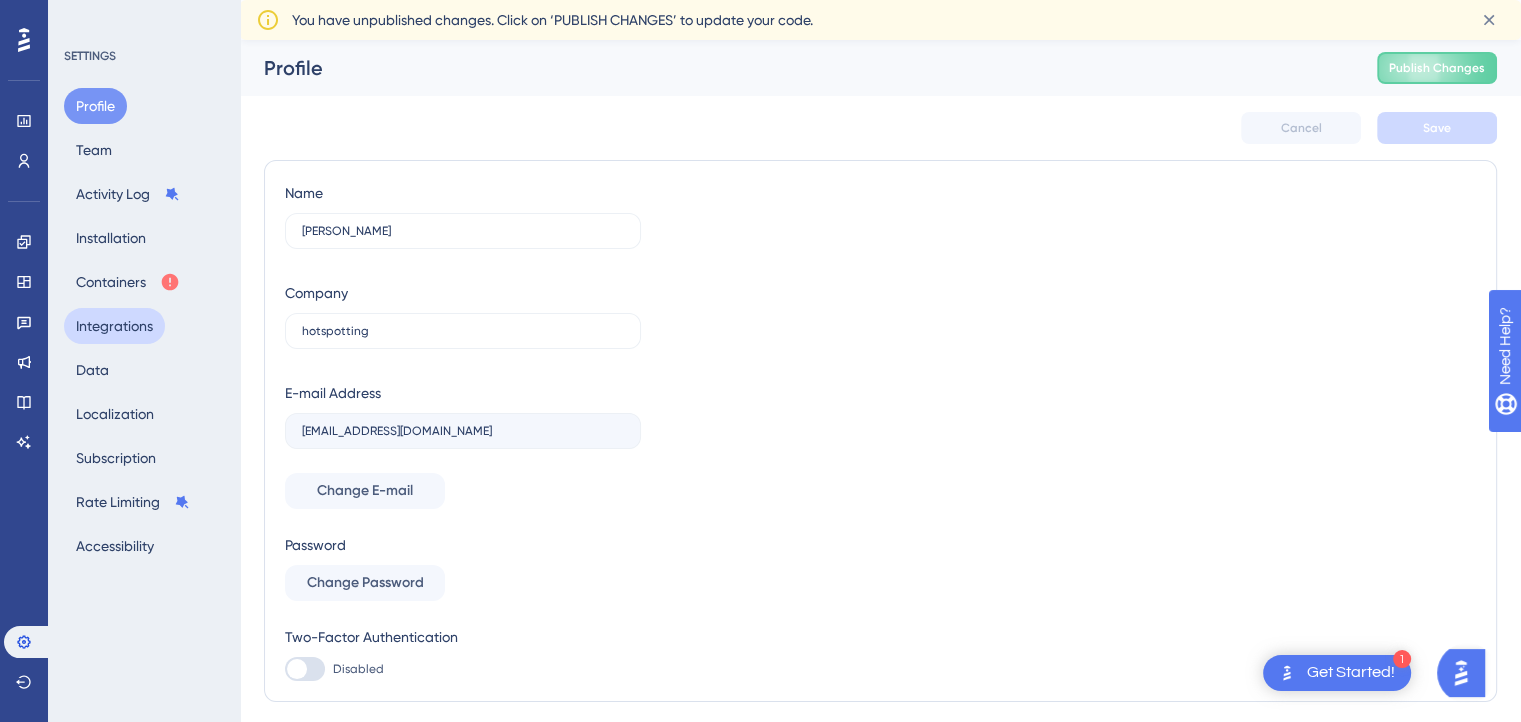 click on "Integrations" at bounding box center [114, 326] 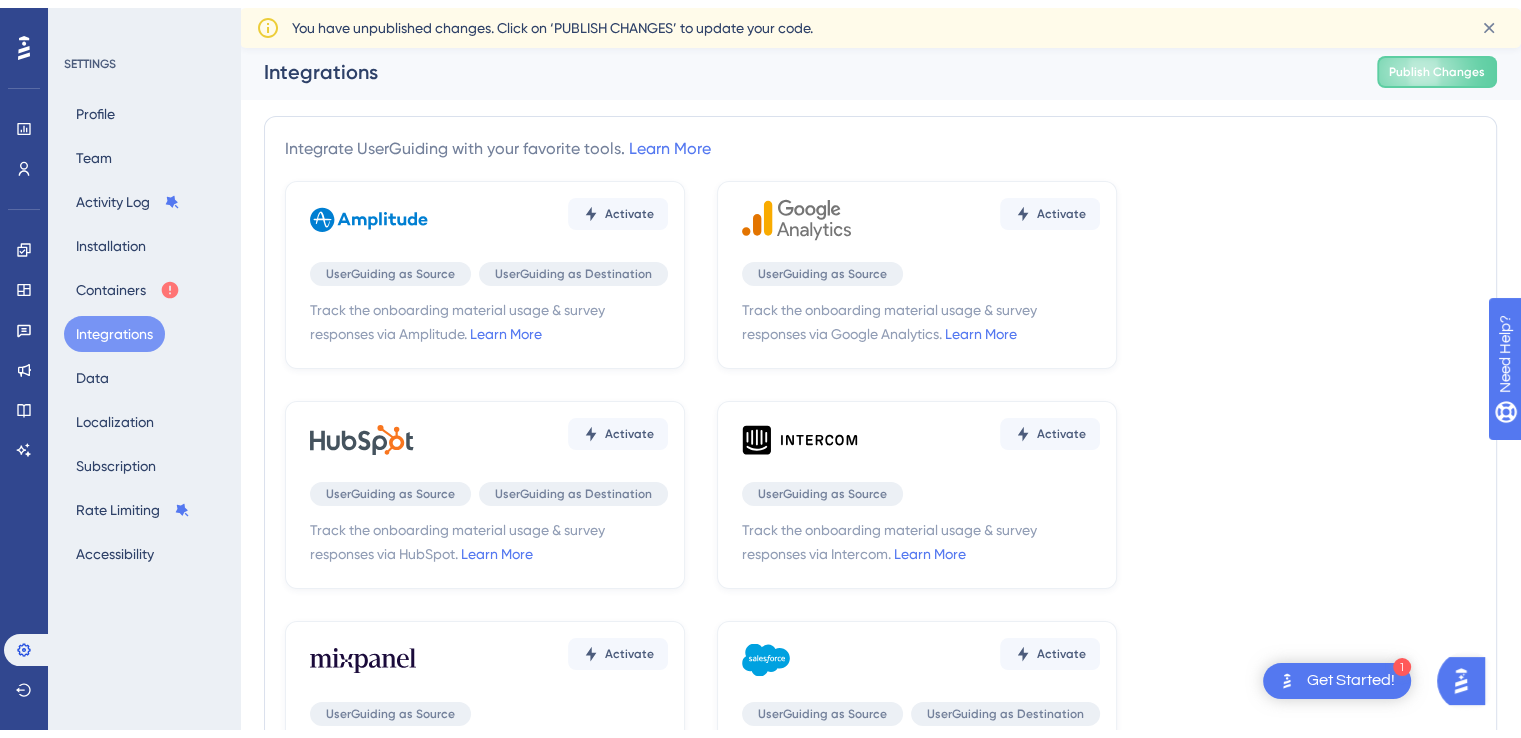 scroll, scrollTop: 0, scrollLeft: 0, axis: both 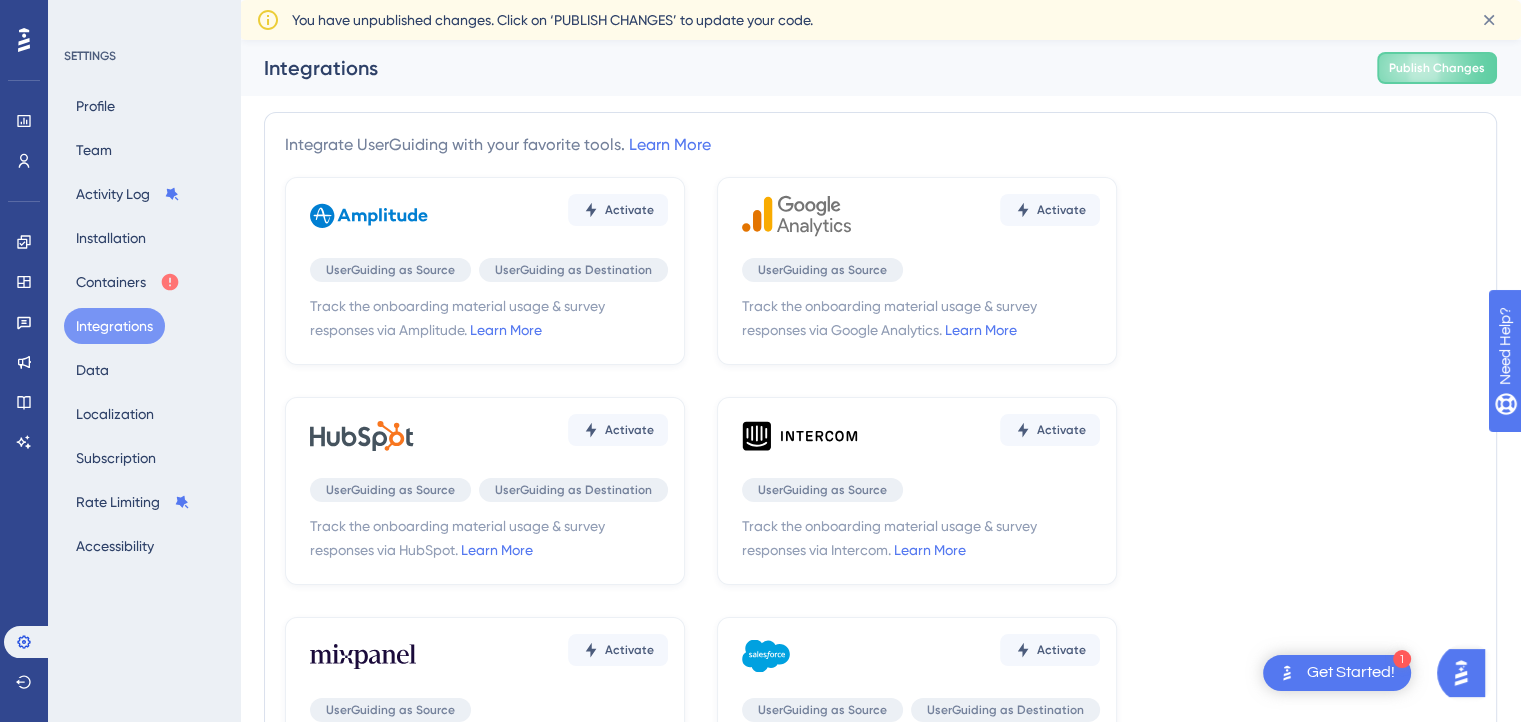 click on "Get Started!" at bounding box center (1351, 673) 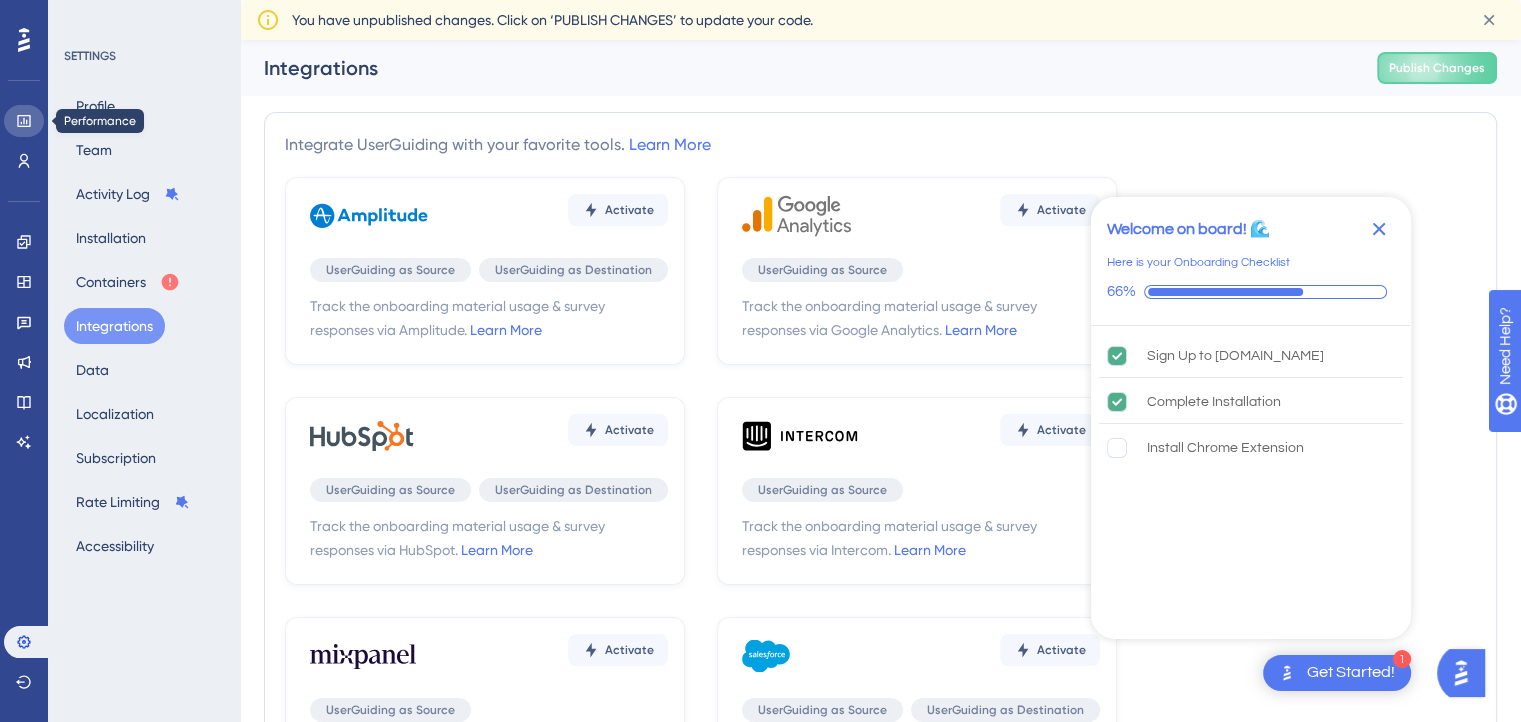 click 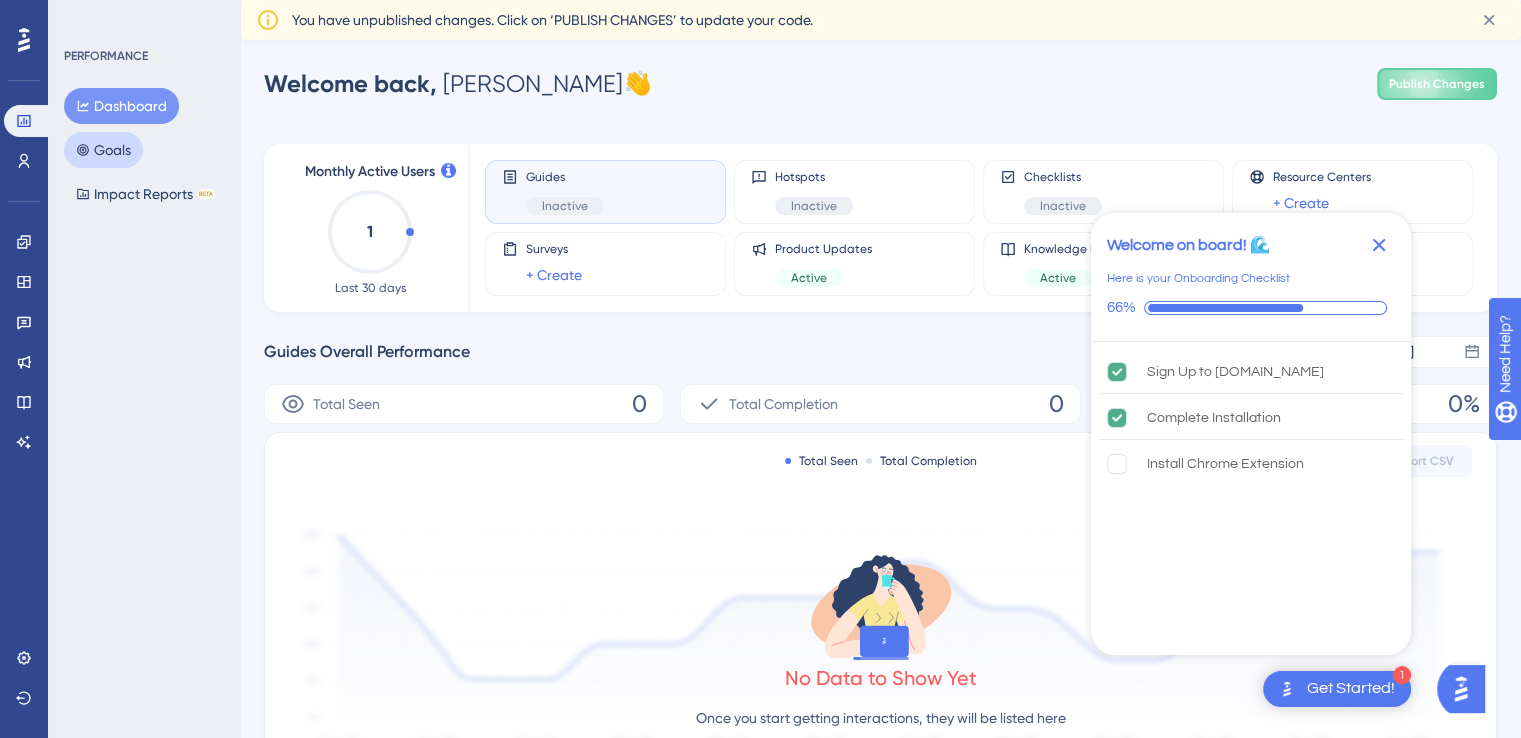 click on "Goals" at bounding box center (103, 150) 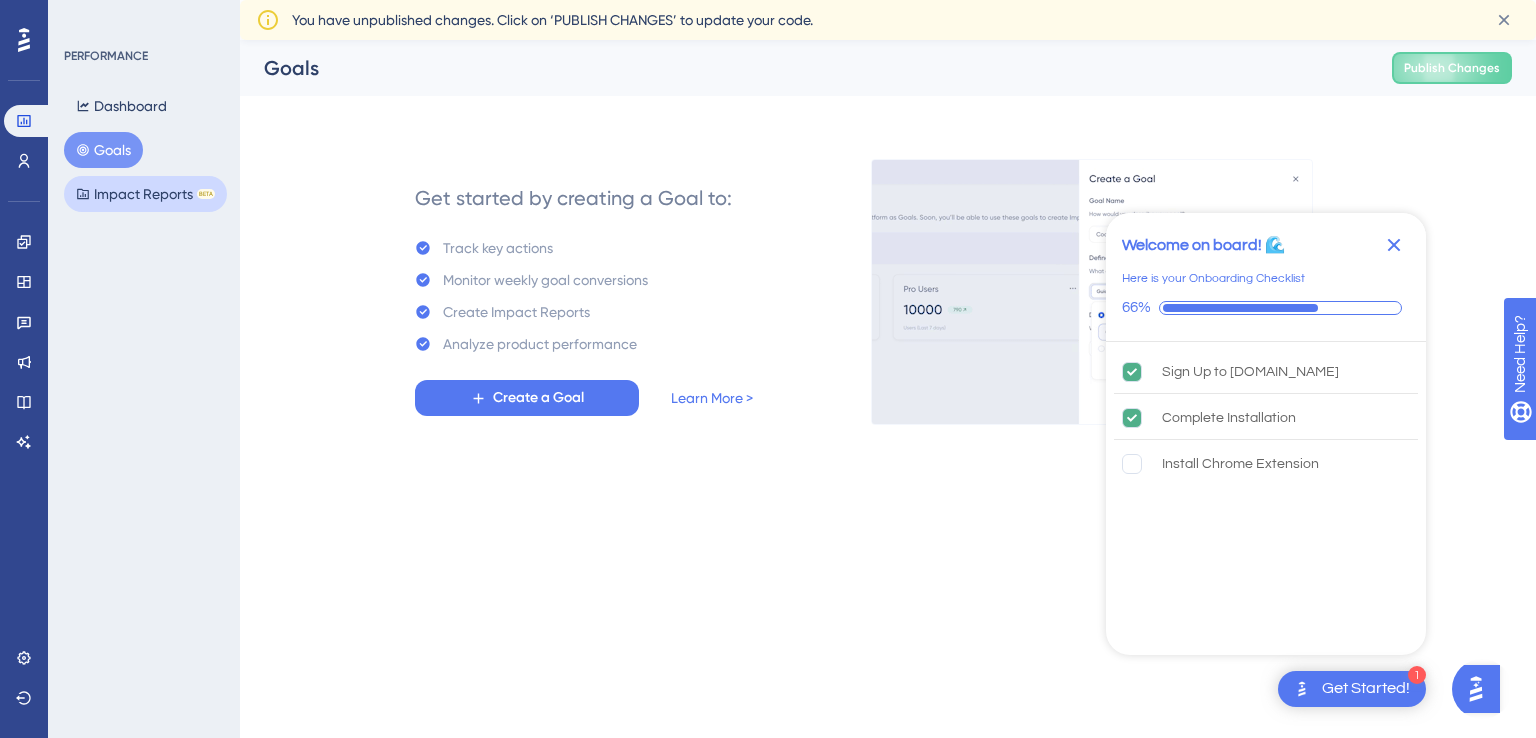 click on "Dashboard Goals Impact Reports BETA" at bounding box center (145, 150) 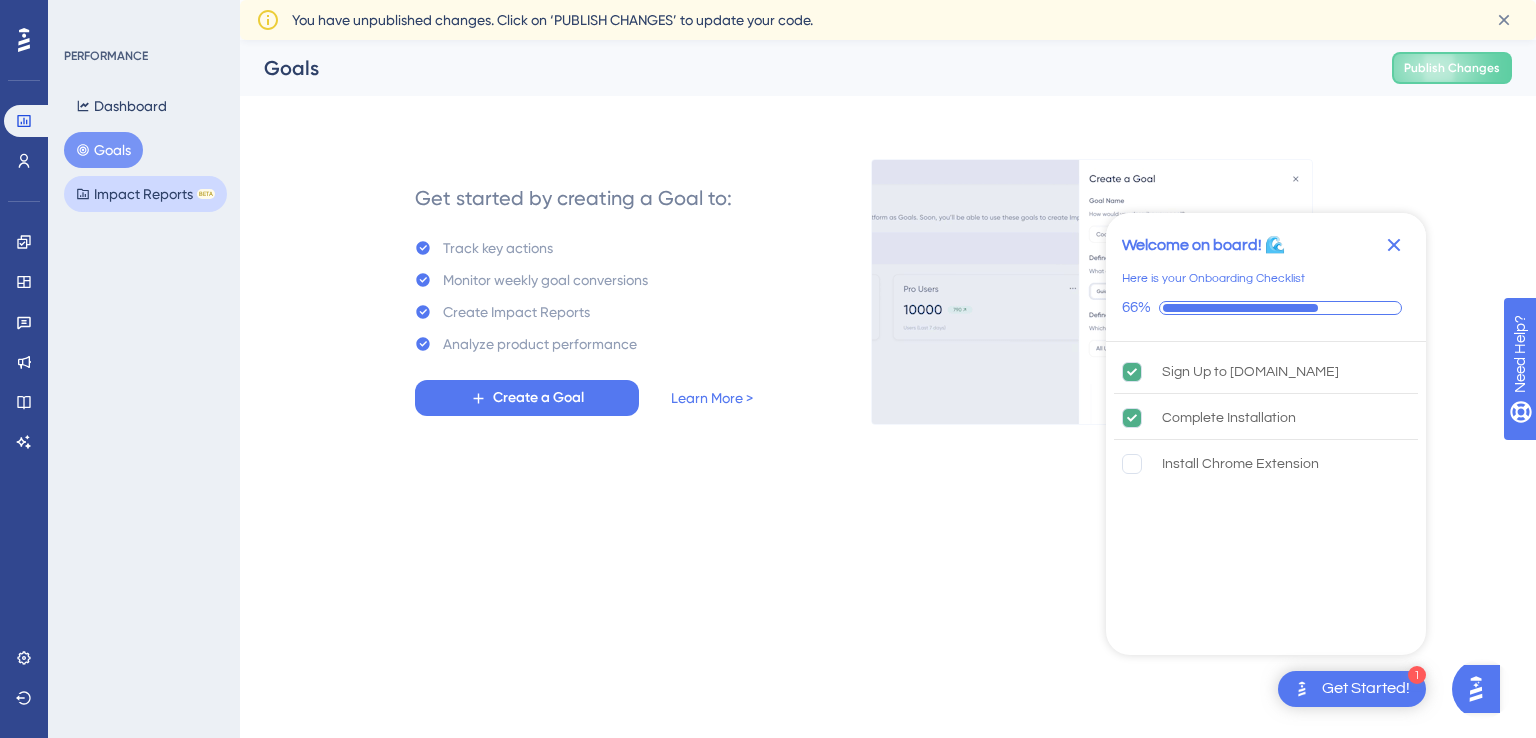 click on "Impact Reports BETA" at bounding box center (145, 194) 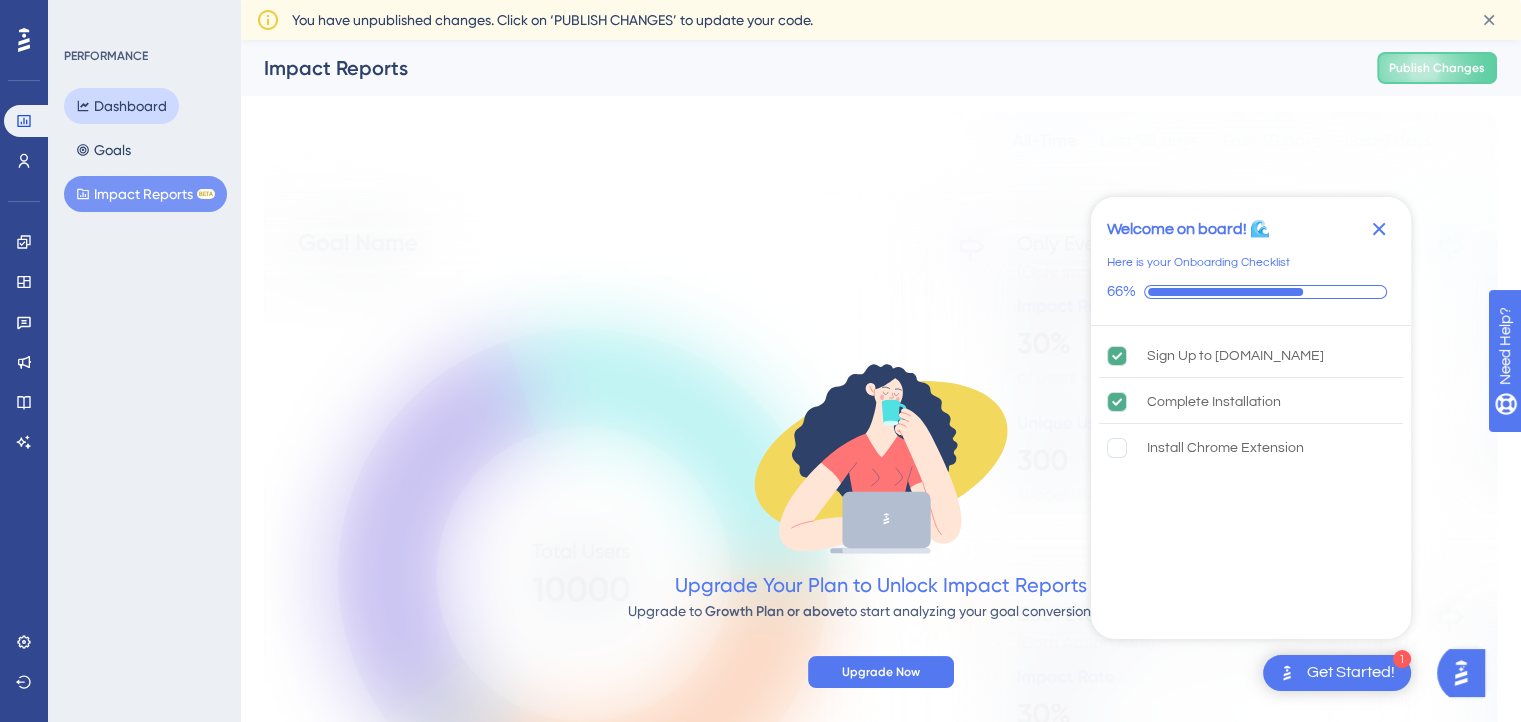 click on "Dashboard" at bounding box center (121, 106) 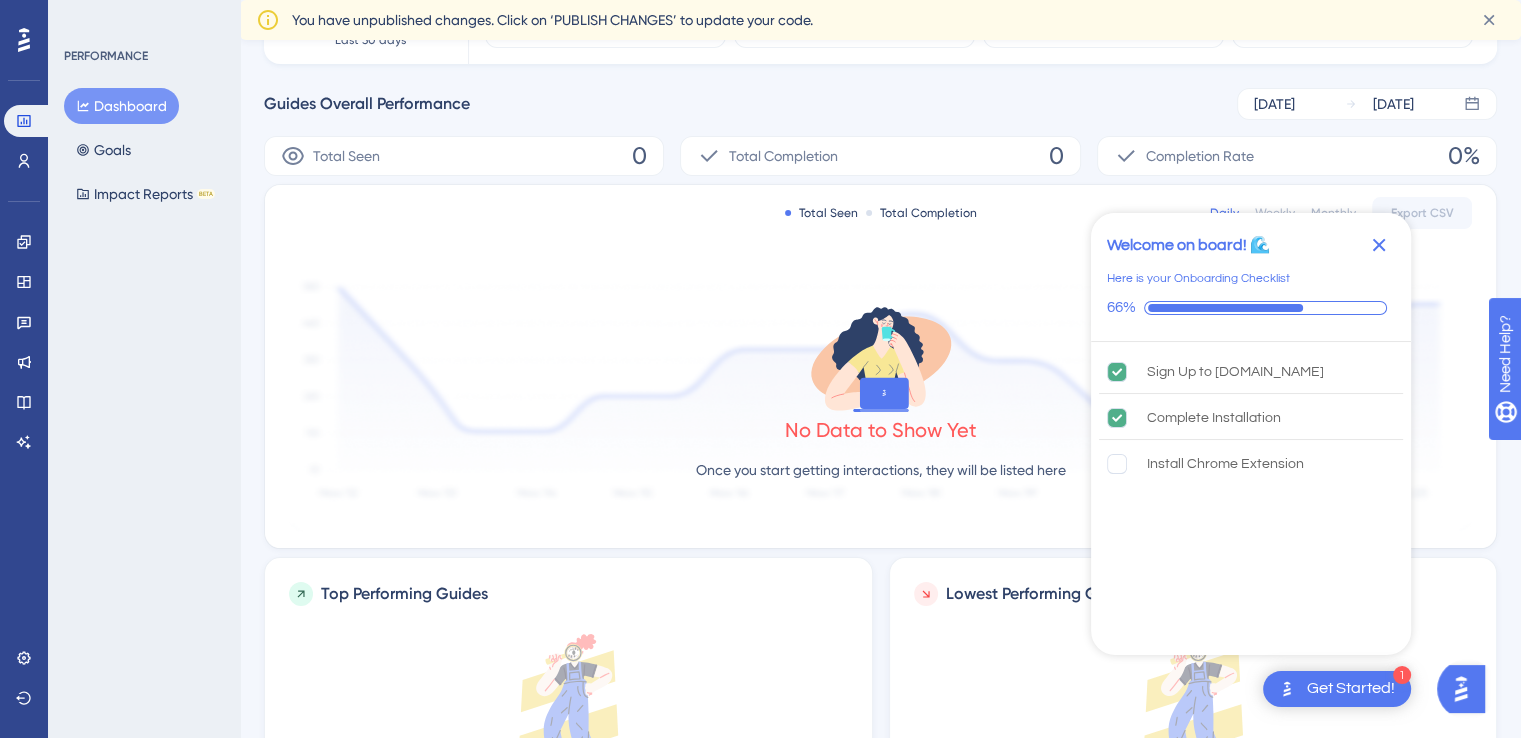 scroll, scrollTop: 0, scrollLeft: 0, axis: both 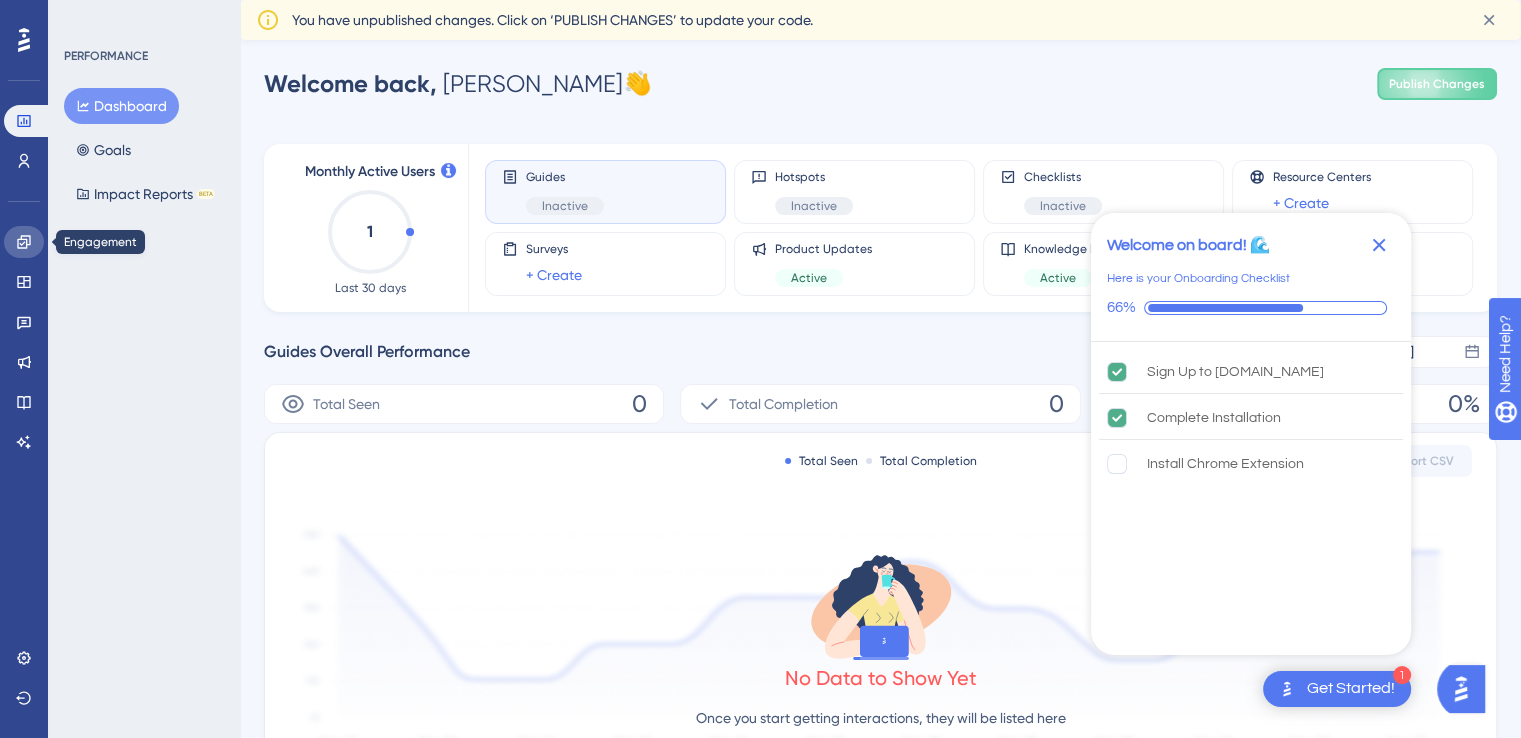 click at bounding box center [24, 242] 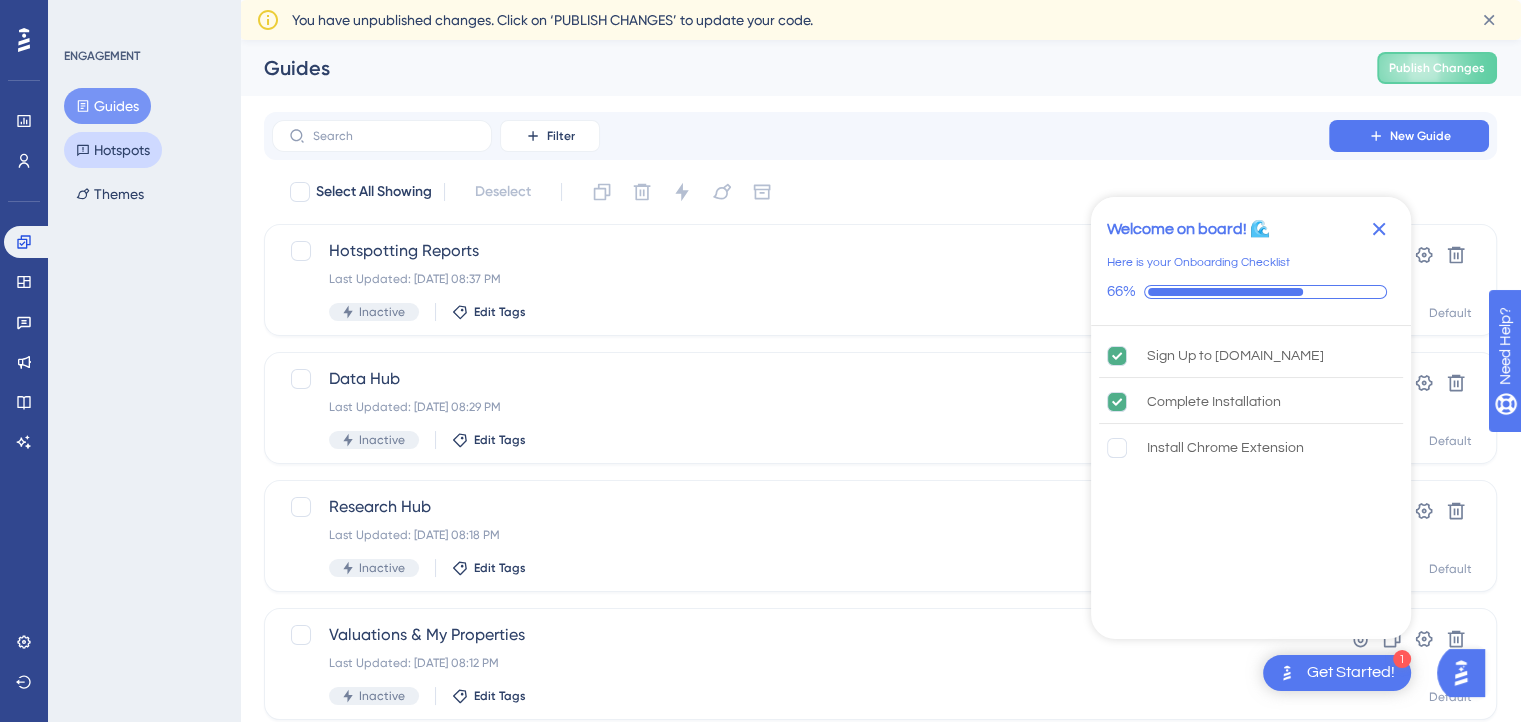 click on "Hotspots" at bounding box center (113, 150) 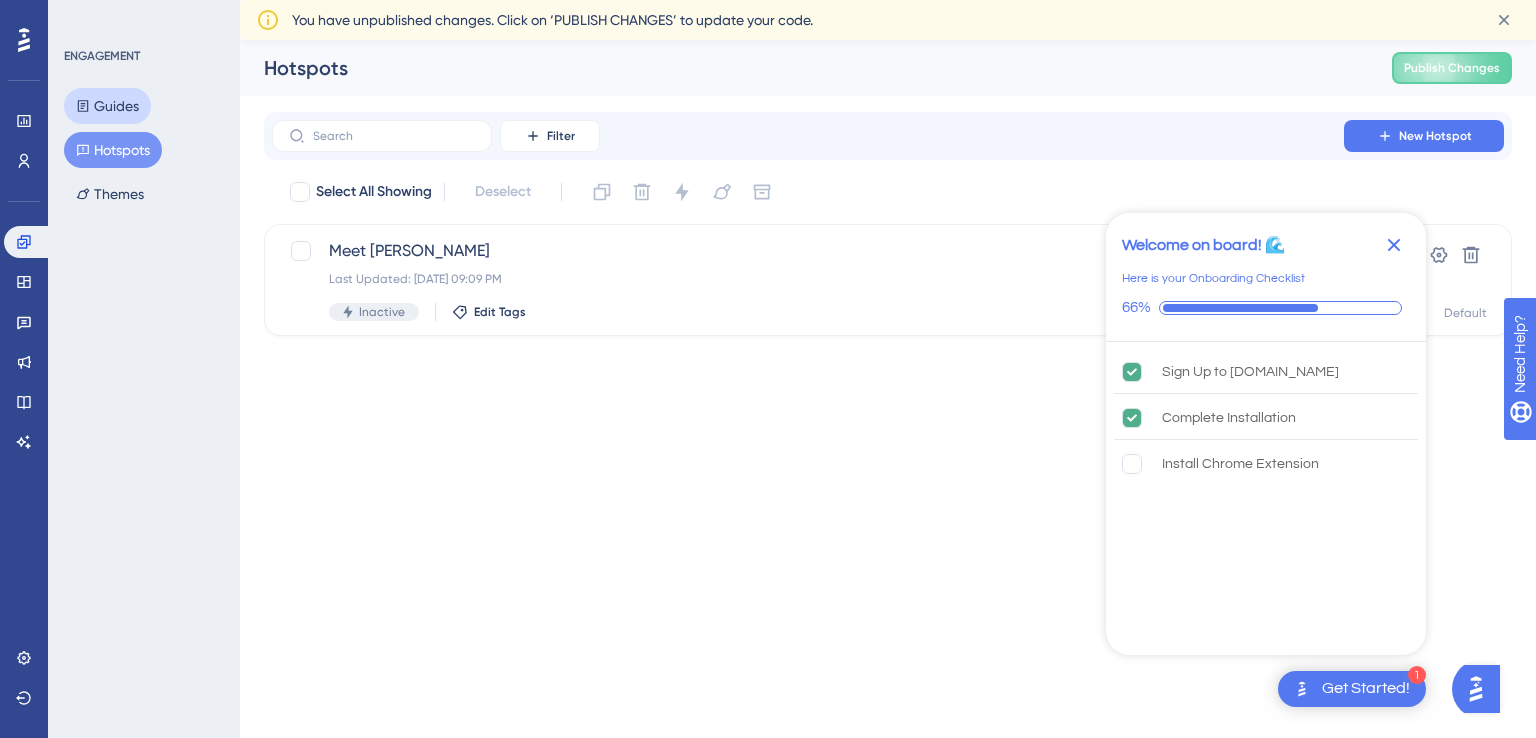 drag, startPoint x: 123, startPoint y: 112, endPoint x: 96, endPoint y: 109, distance: 27.166155 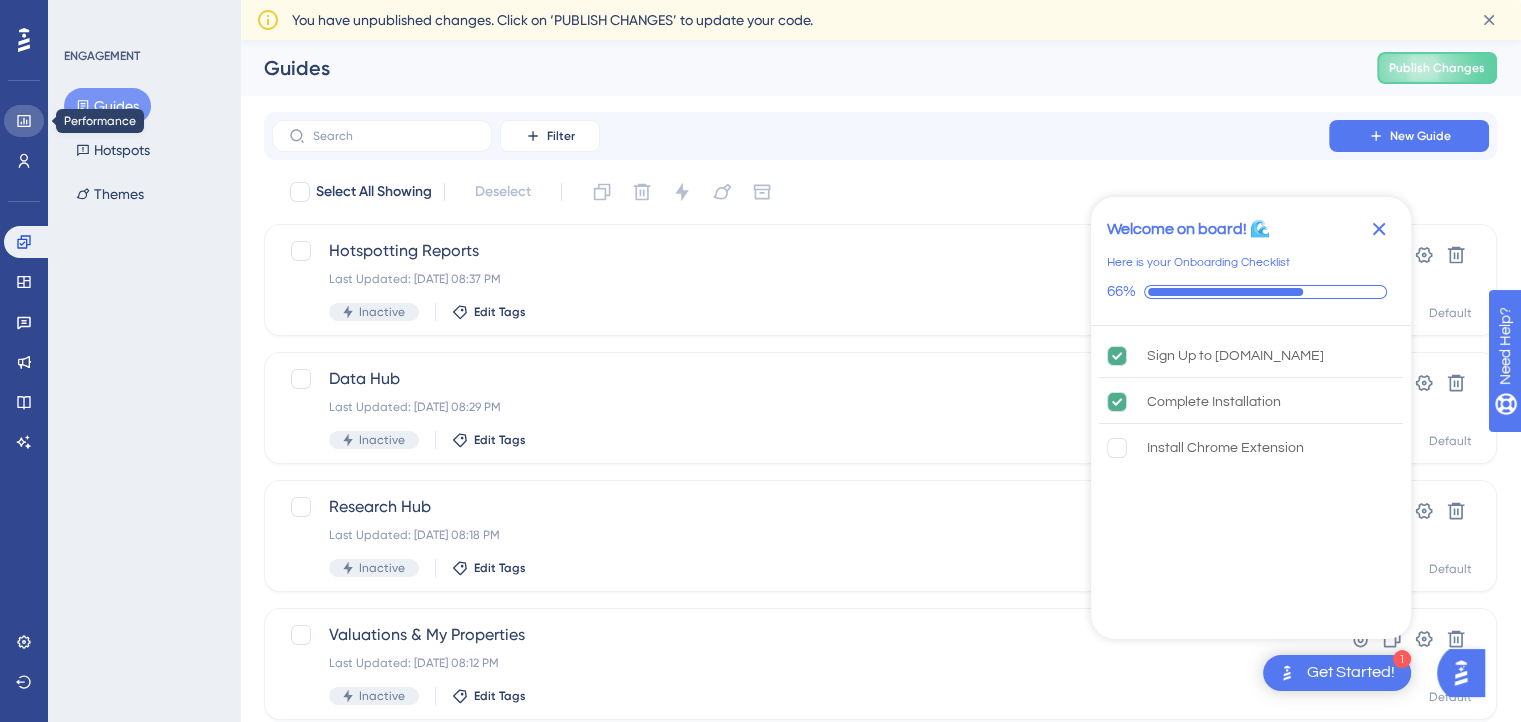 click at bounding box center [24, 121] 